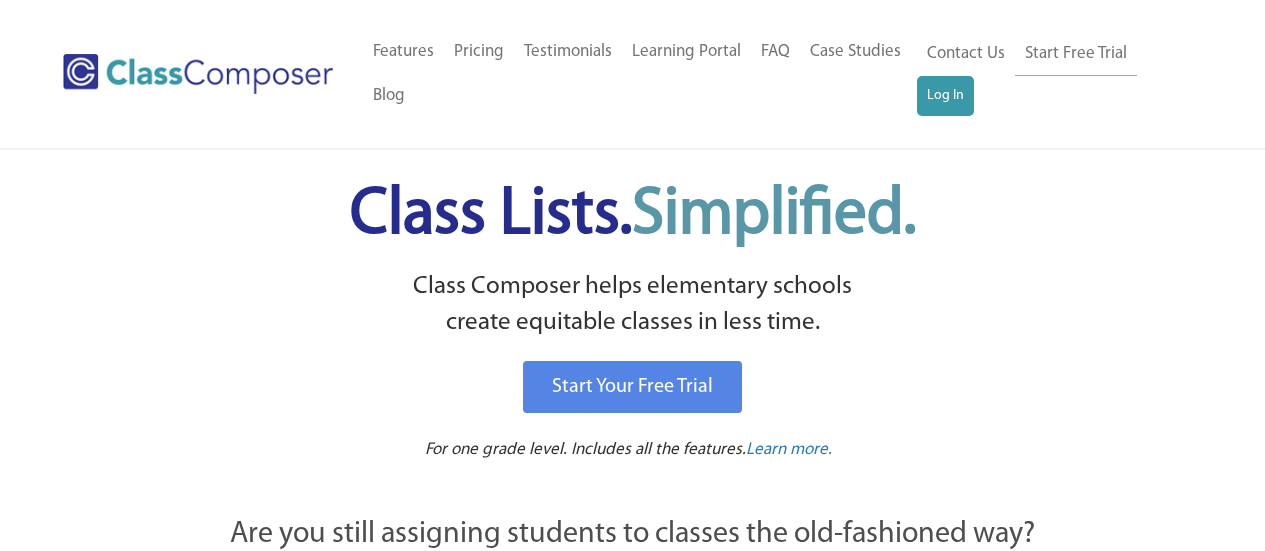 scroll, scrollTop: 0, scrollLeft: 0, axis: both 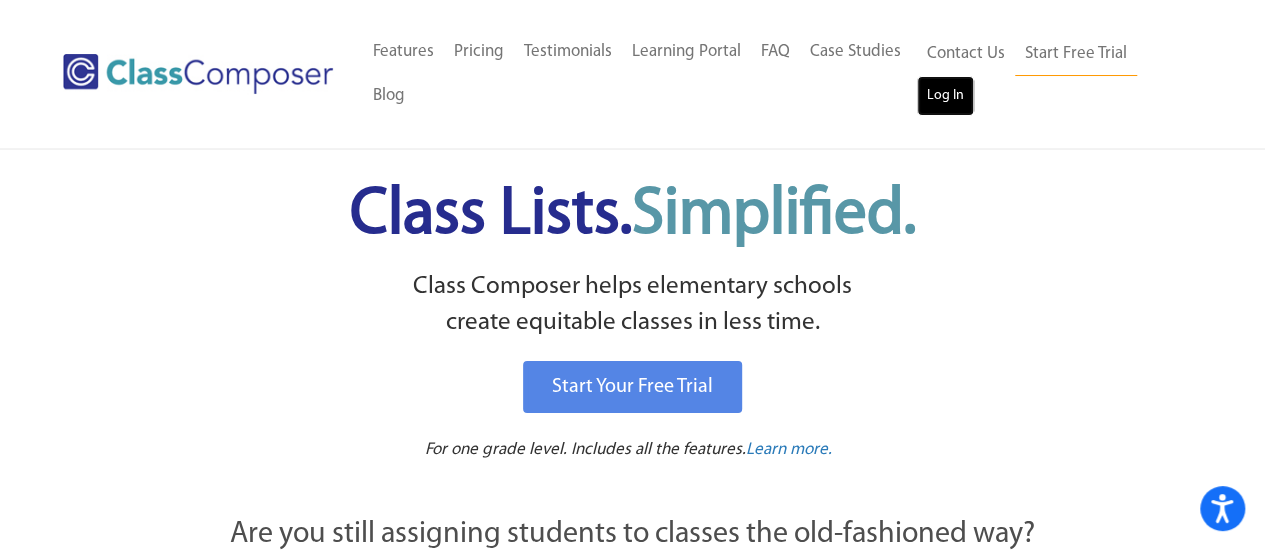 click on "Log In" at bounding box center [945, 96] 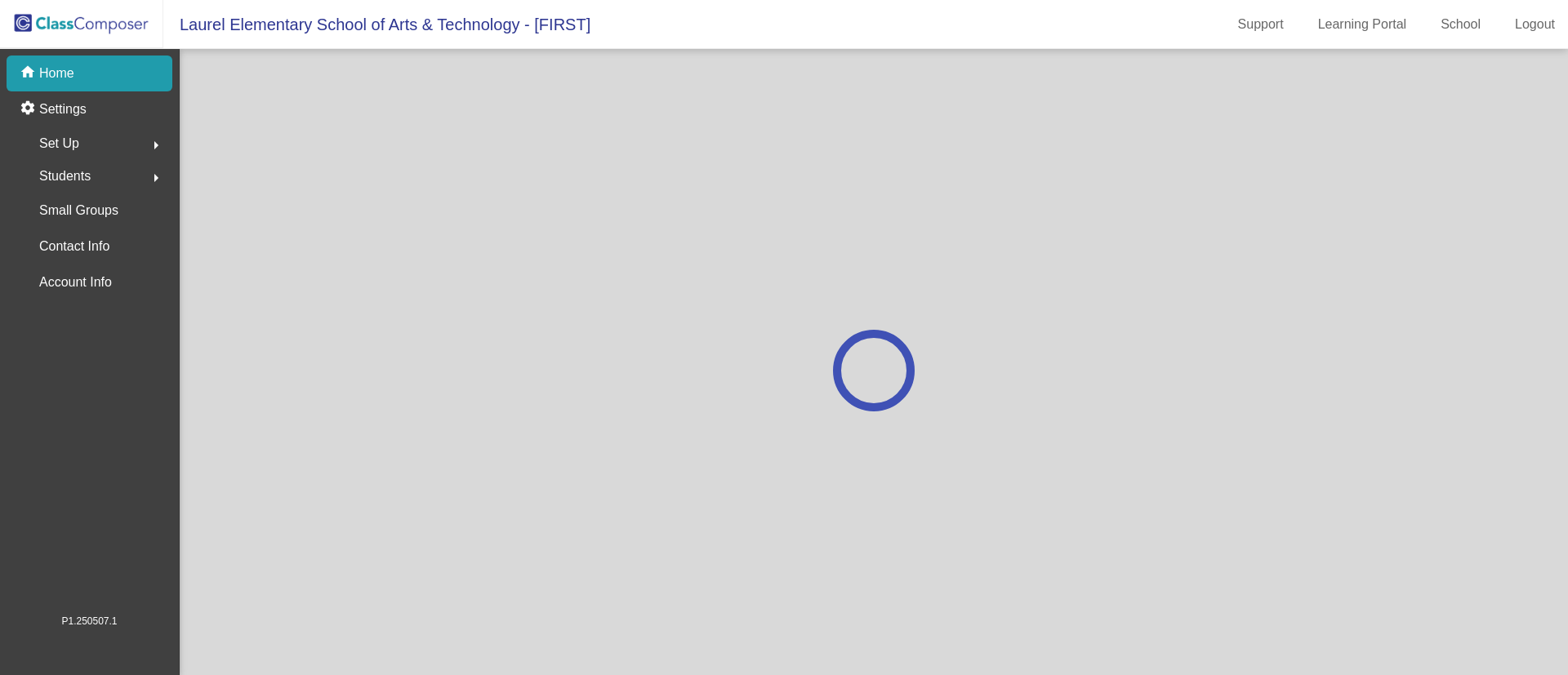 scroll, scrollTop: 0, scrollLeft: 0, axis: both 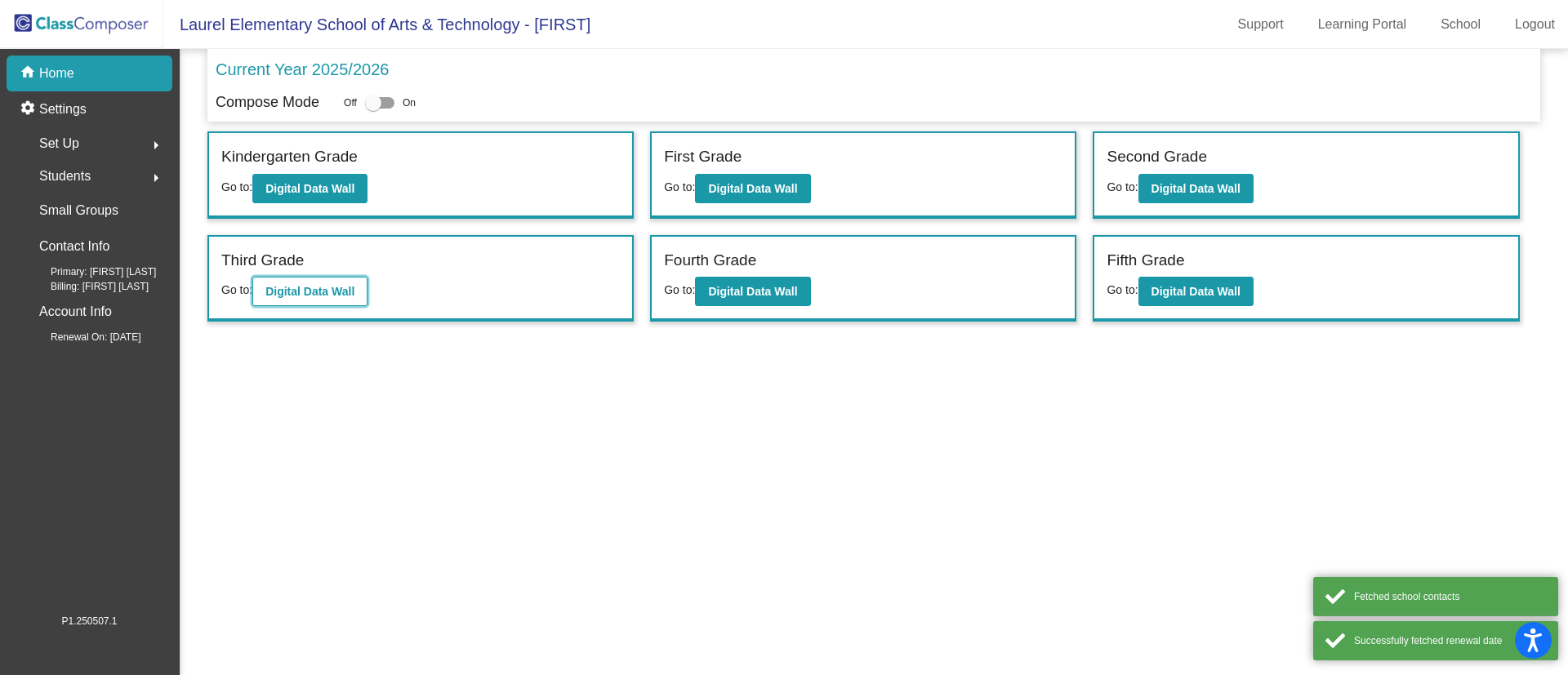 click on "Digital Data Wall" 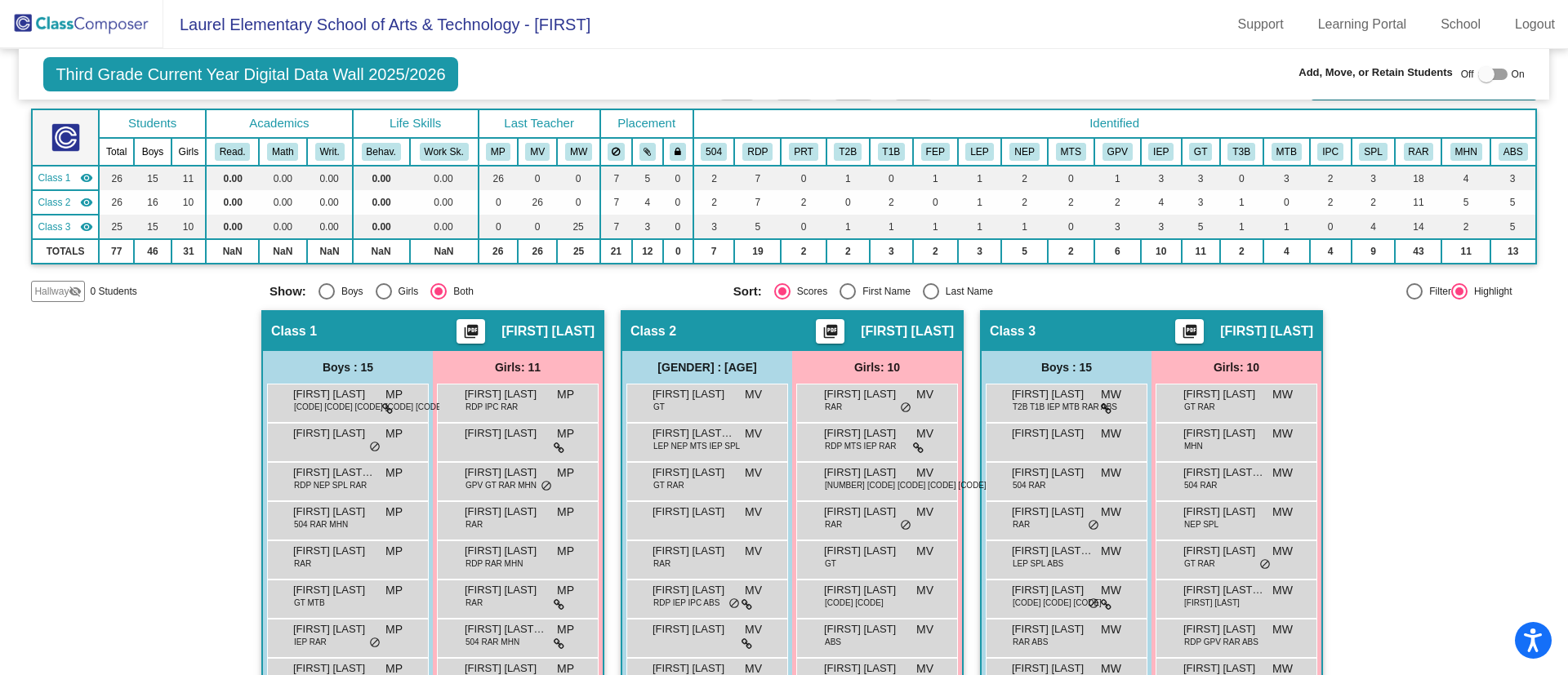 scroll, scrollTop: 0, scrollLeft: 0, axis: both 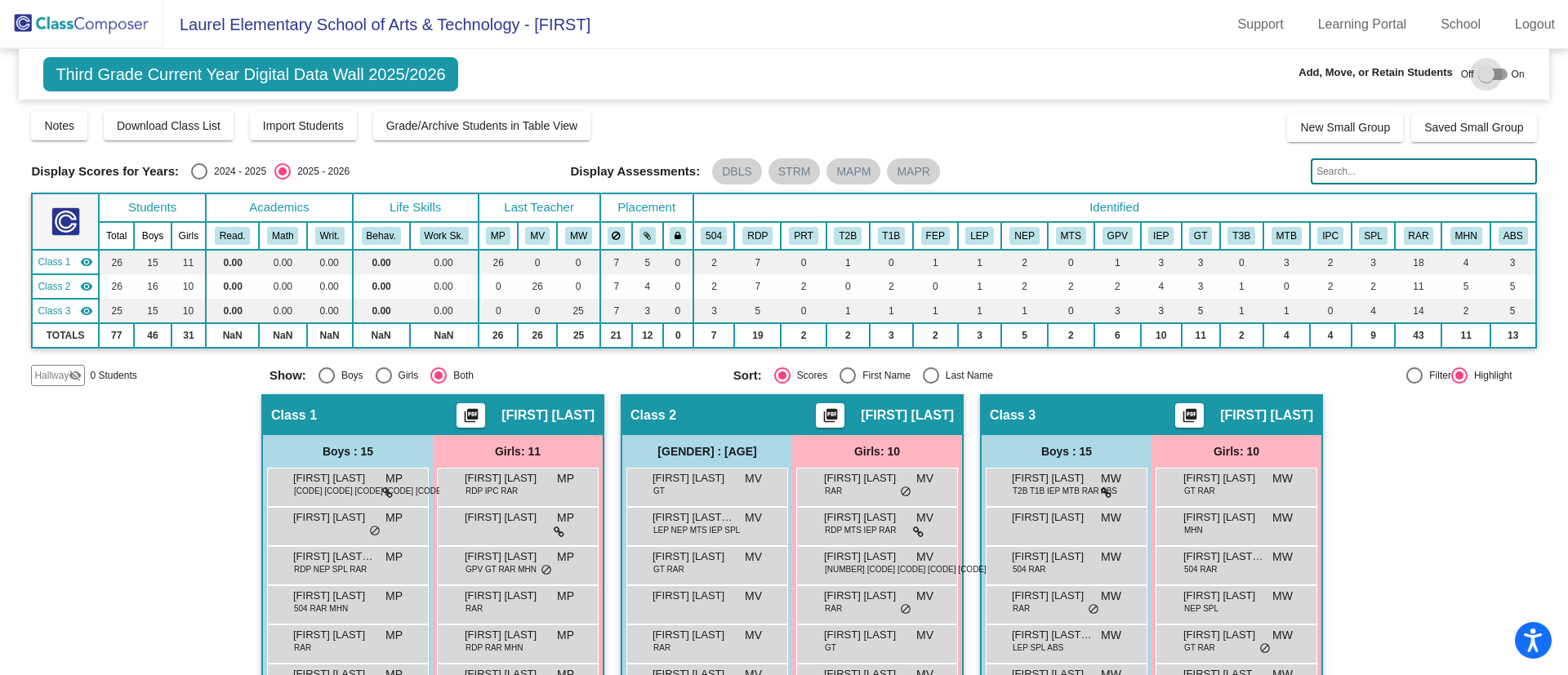 click at bounding box center (1493, 74) 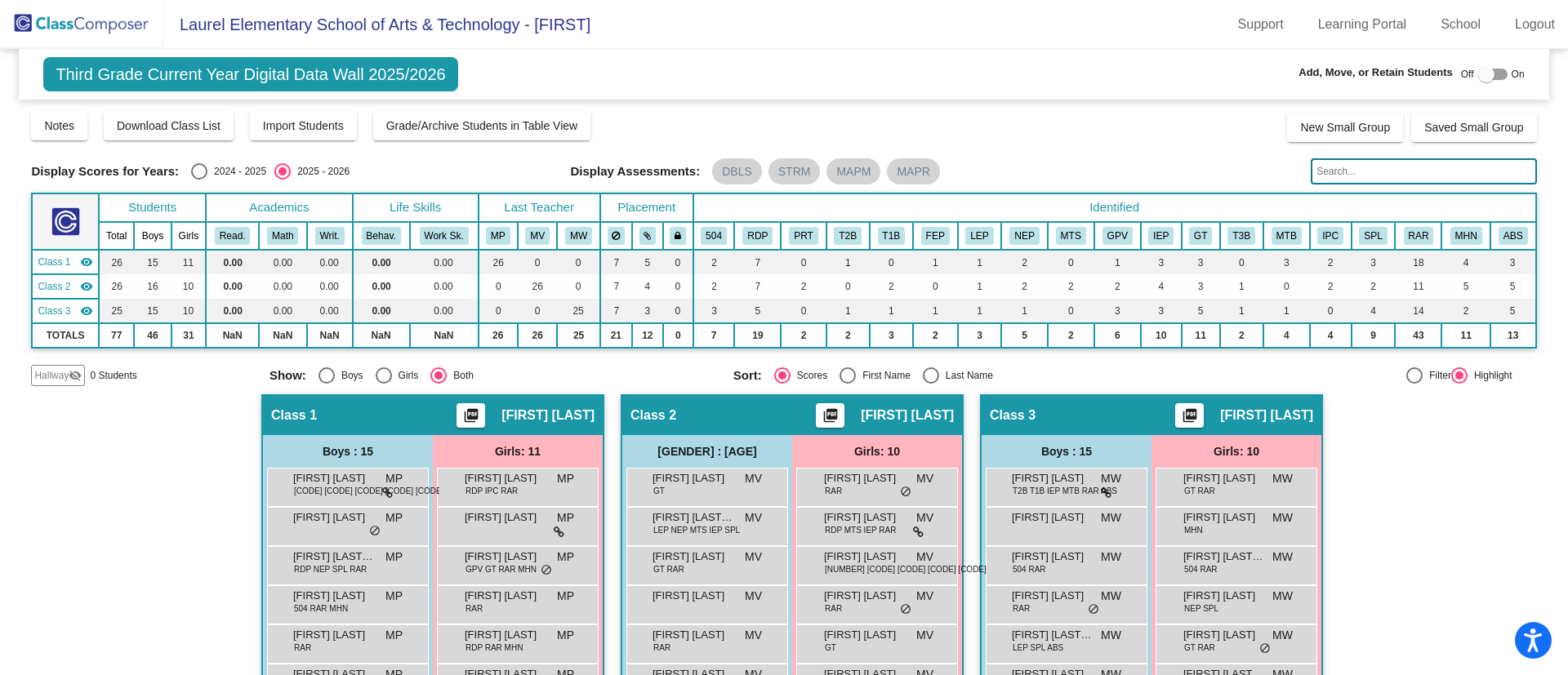 checkbox on "true" 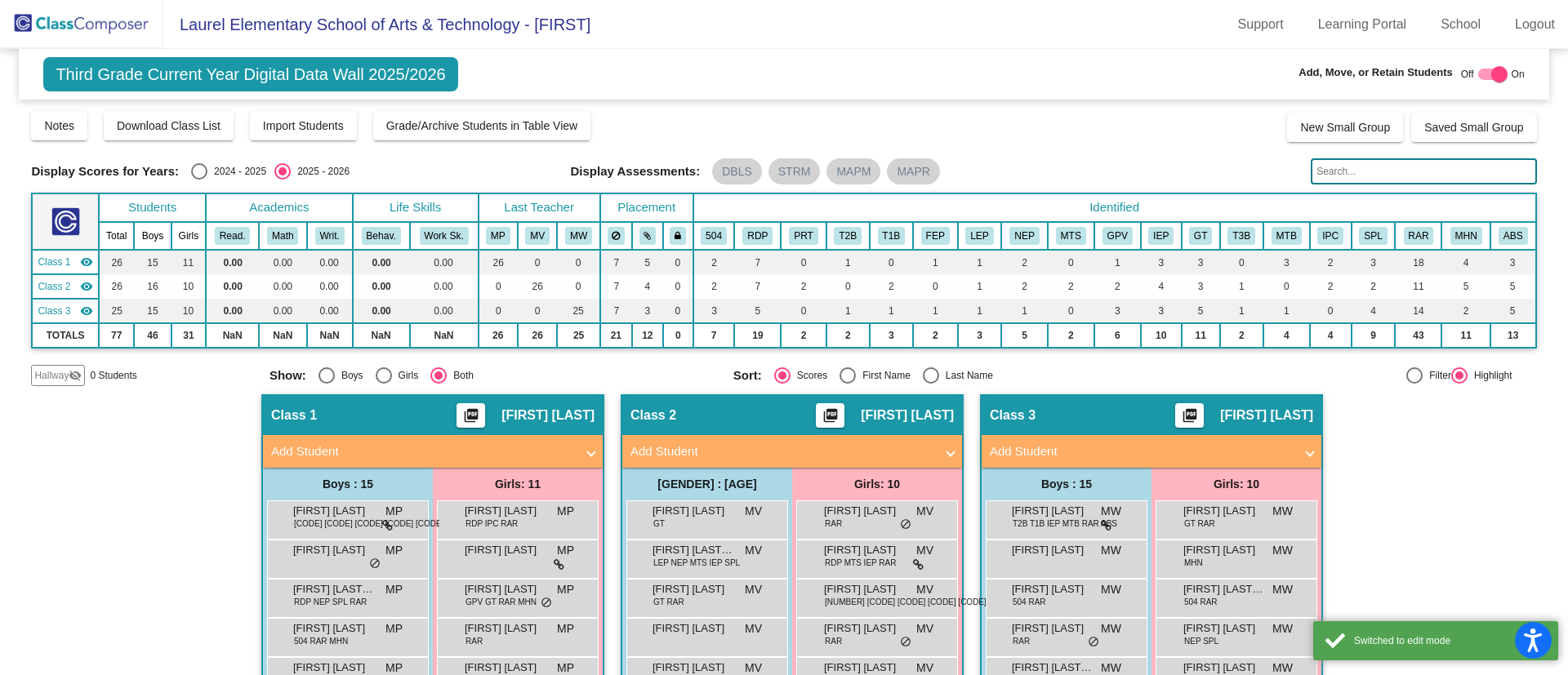 click on "Add Student" at bounding box center [1142, 451] 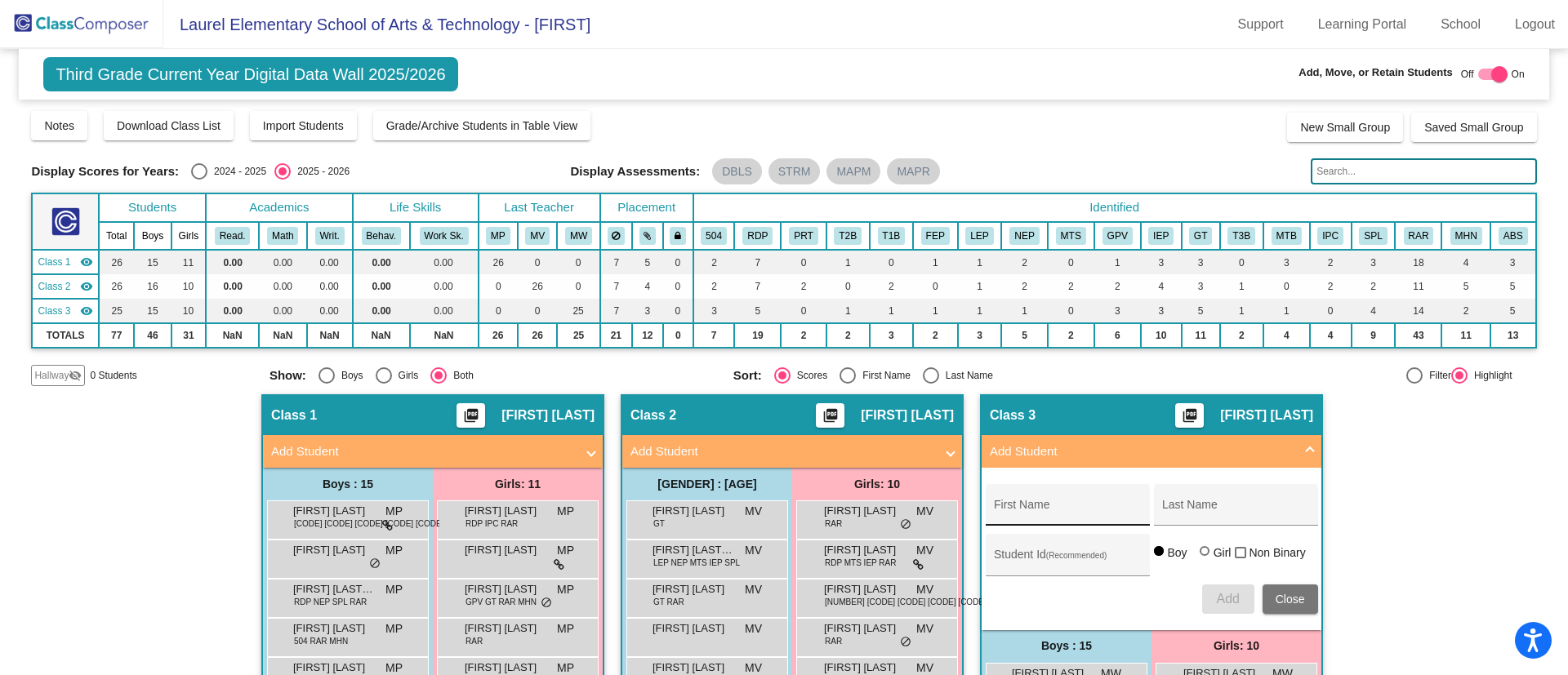 click on "First Name" at bounding box center (1067, 509) 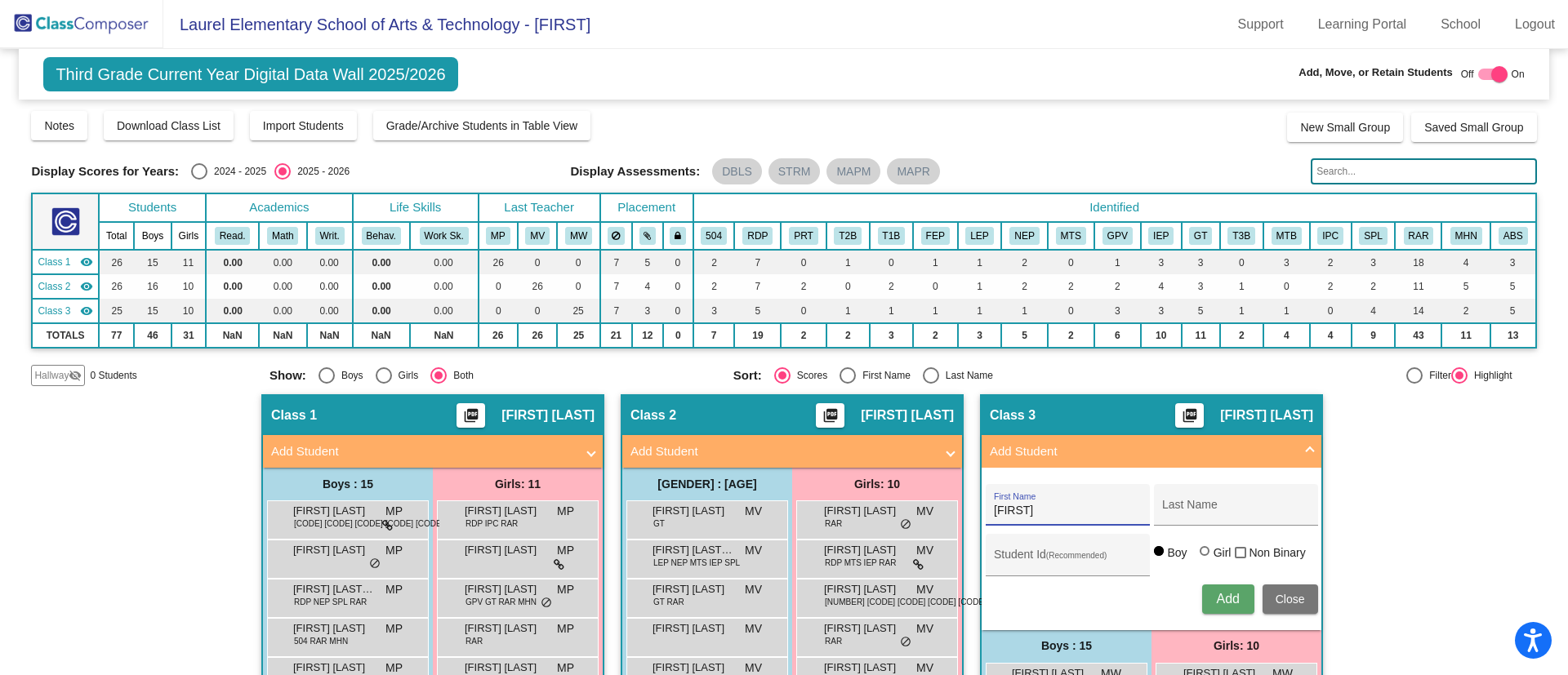 type on "Jeremiah" 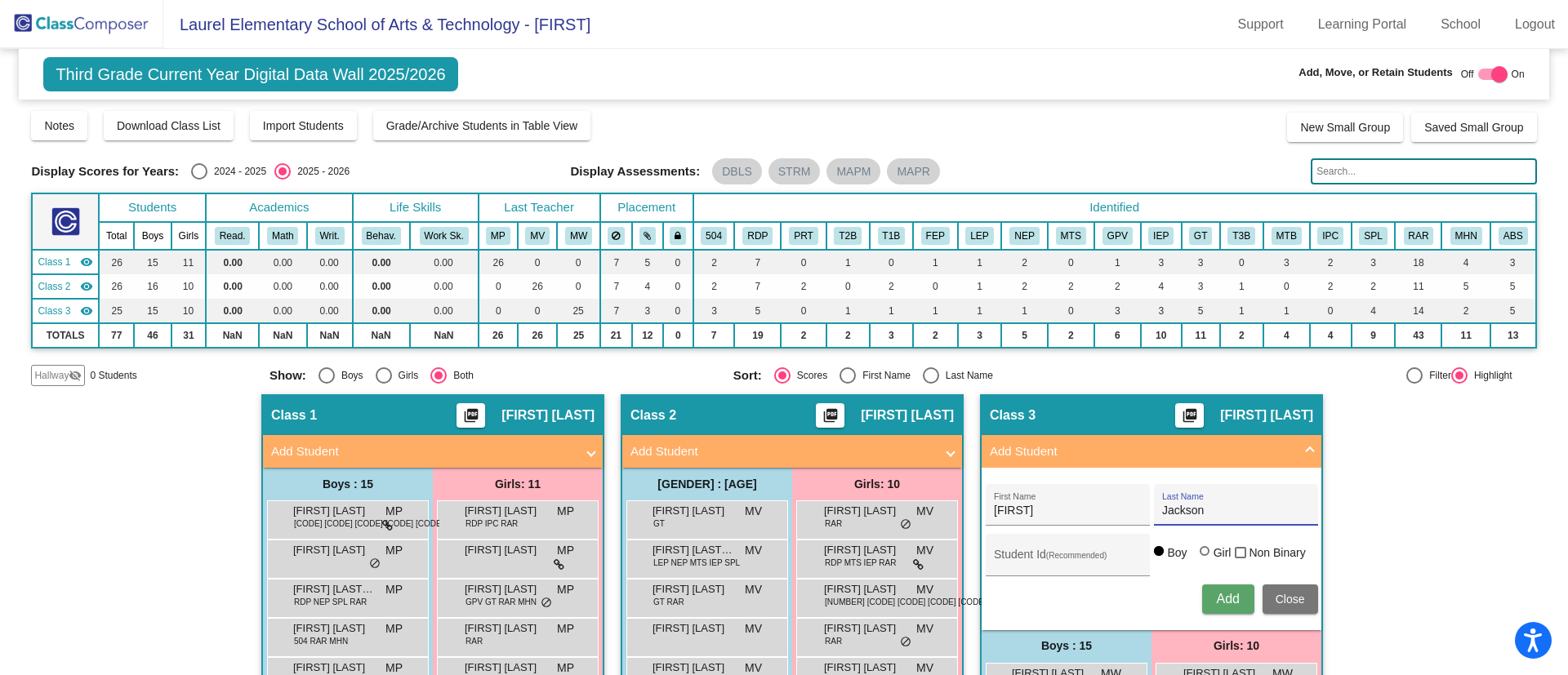 type on "Jackson" 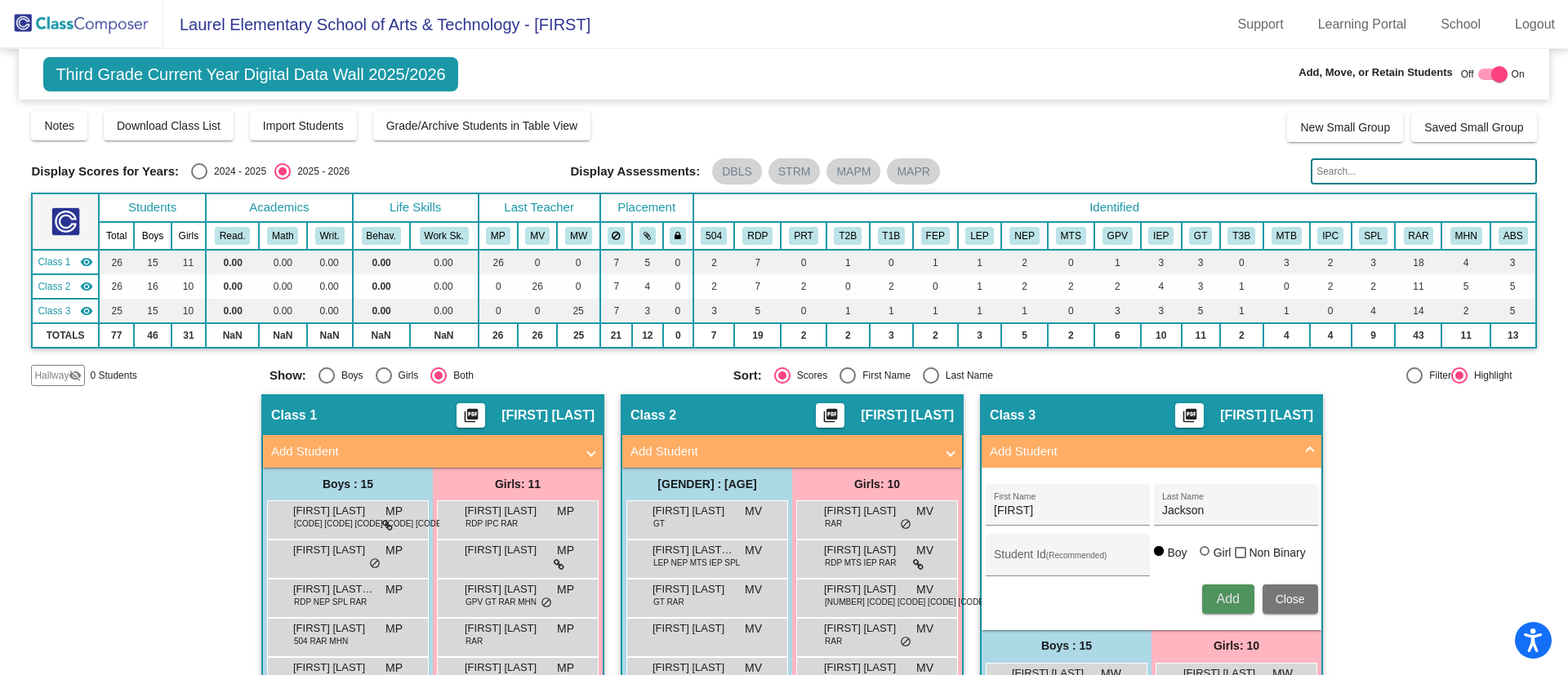 click on "Add" at bounding box center (1227, 598) 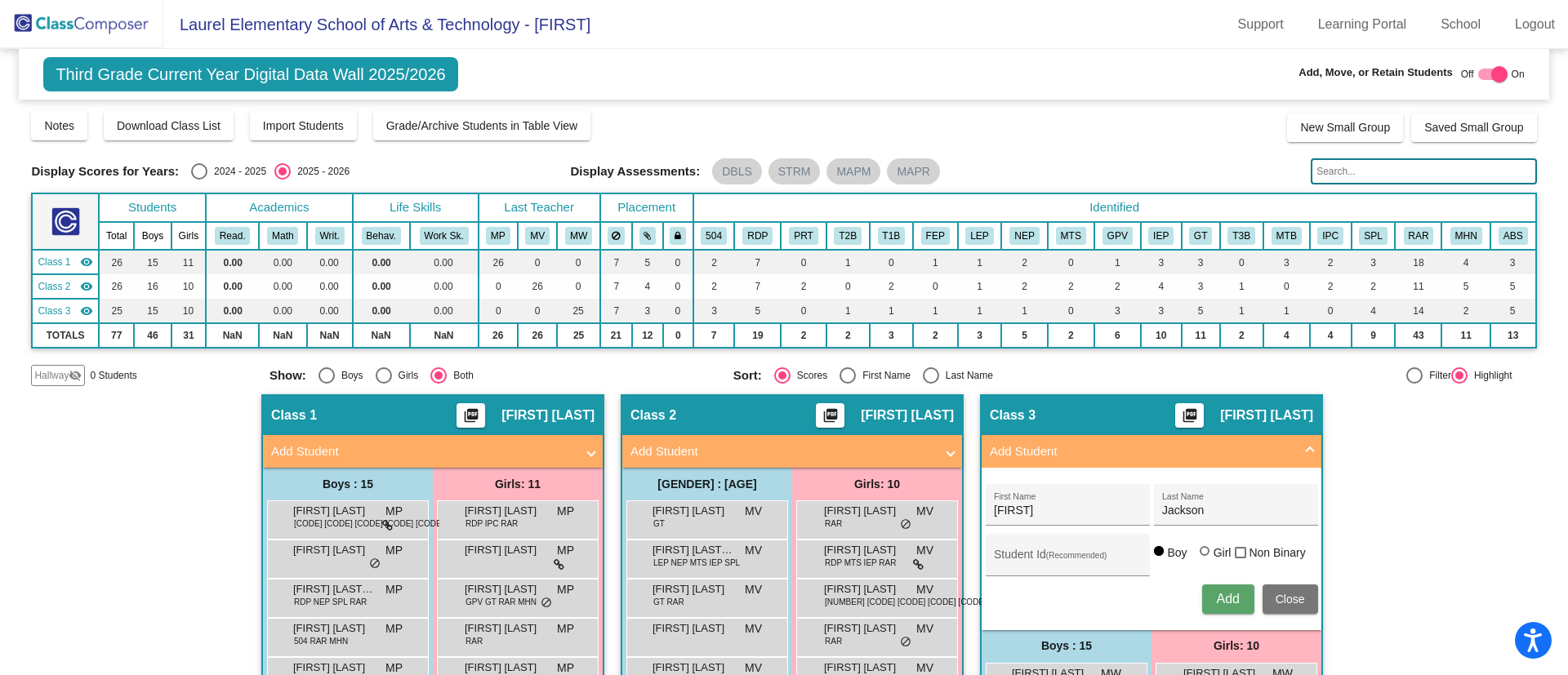type 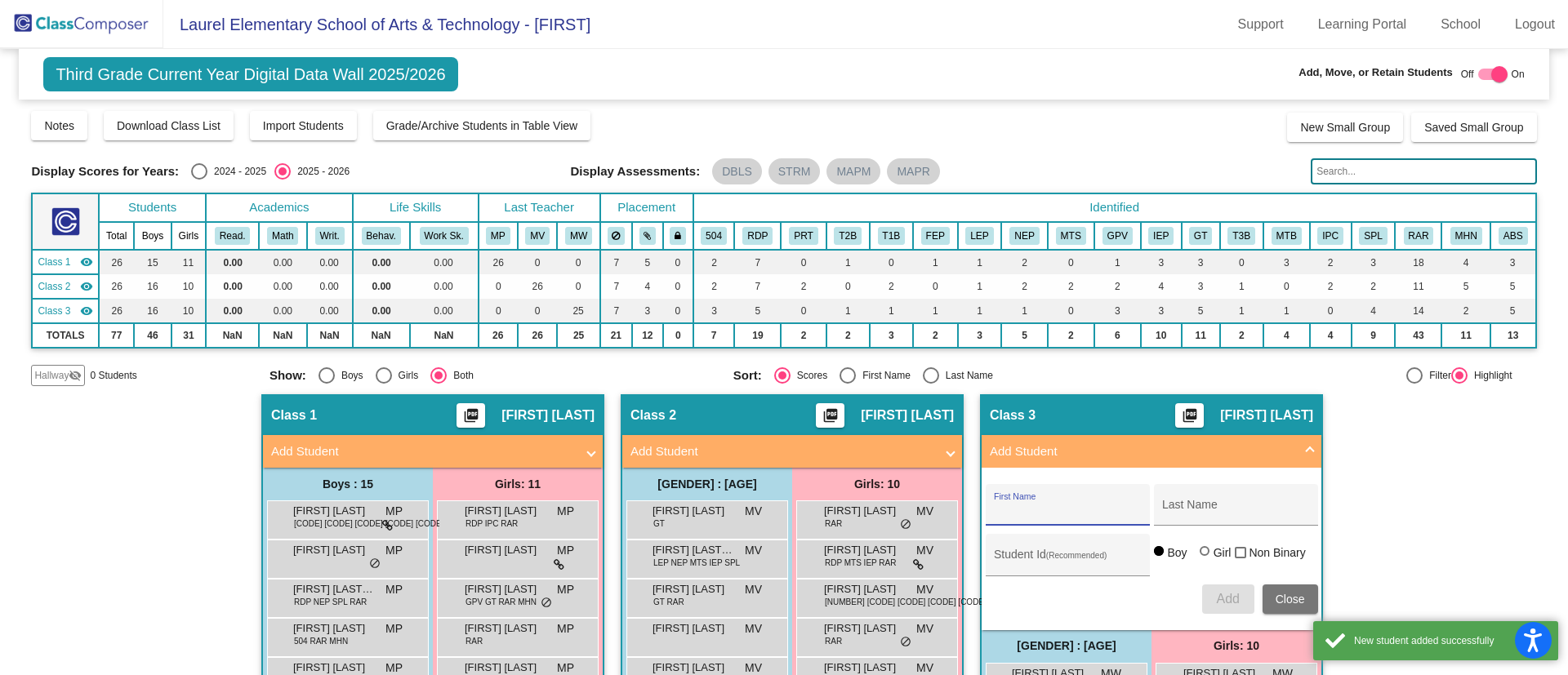 click on "Close" at bounding box center [1290, 599] 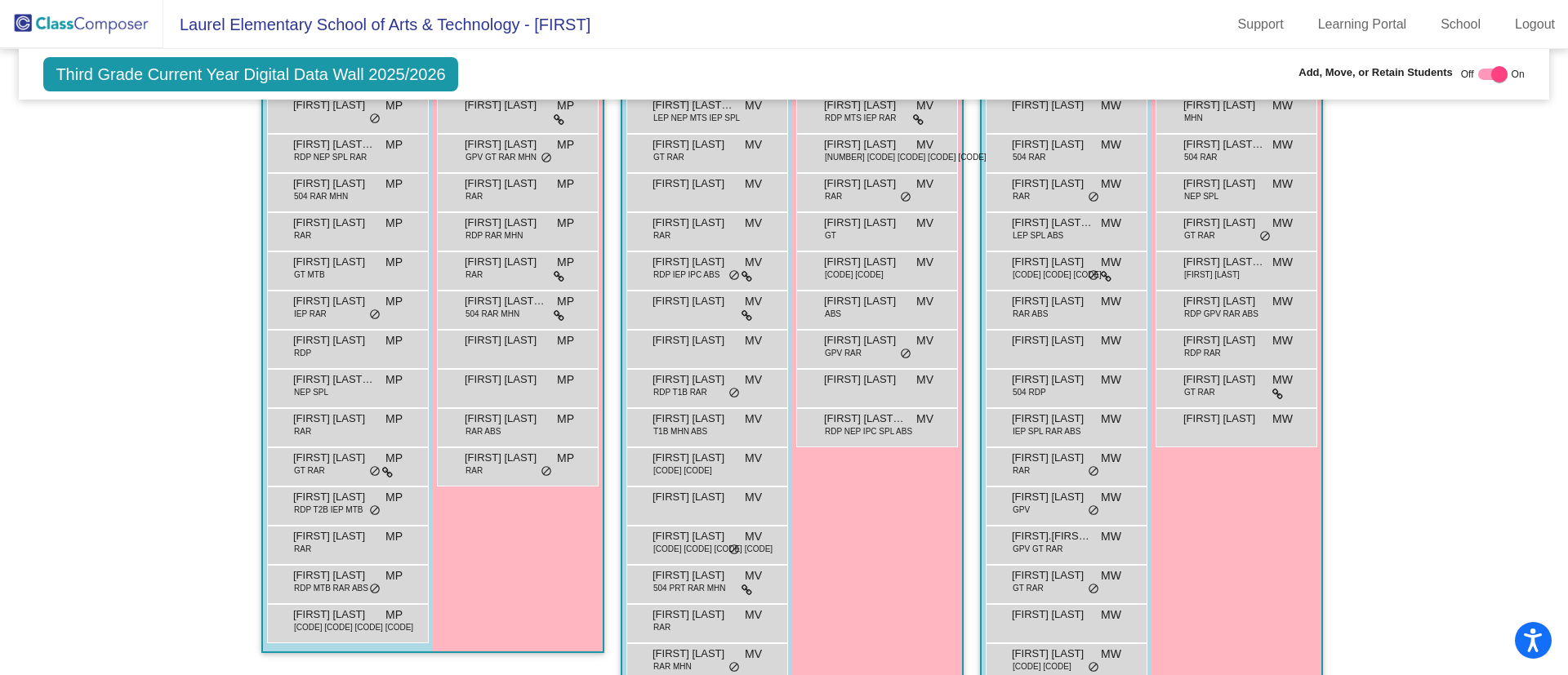scroll, scrollTop: 478, scrollLeft: 0, axis: vertical 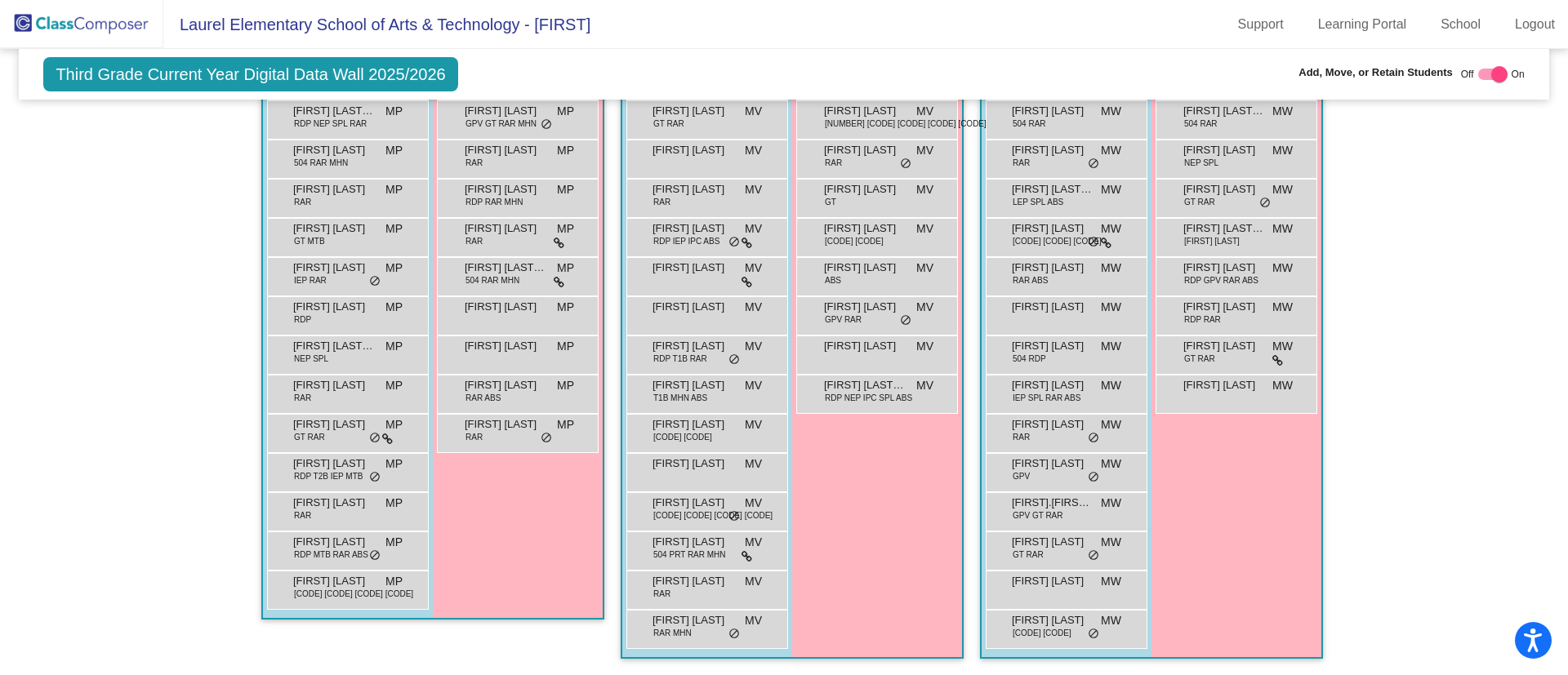 click 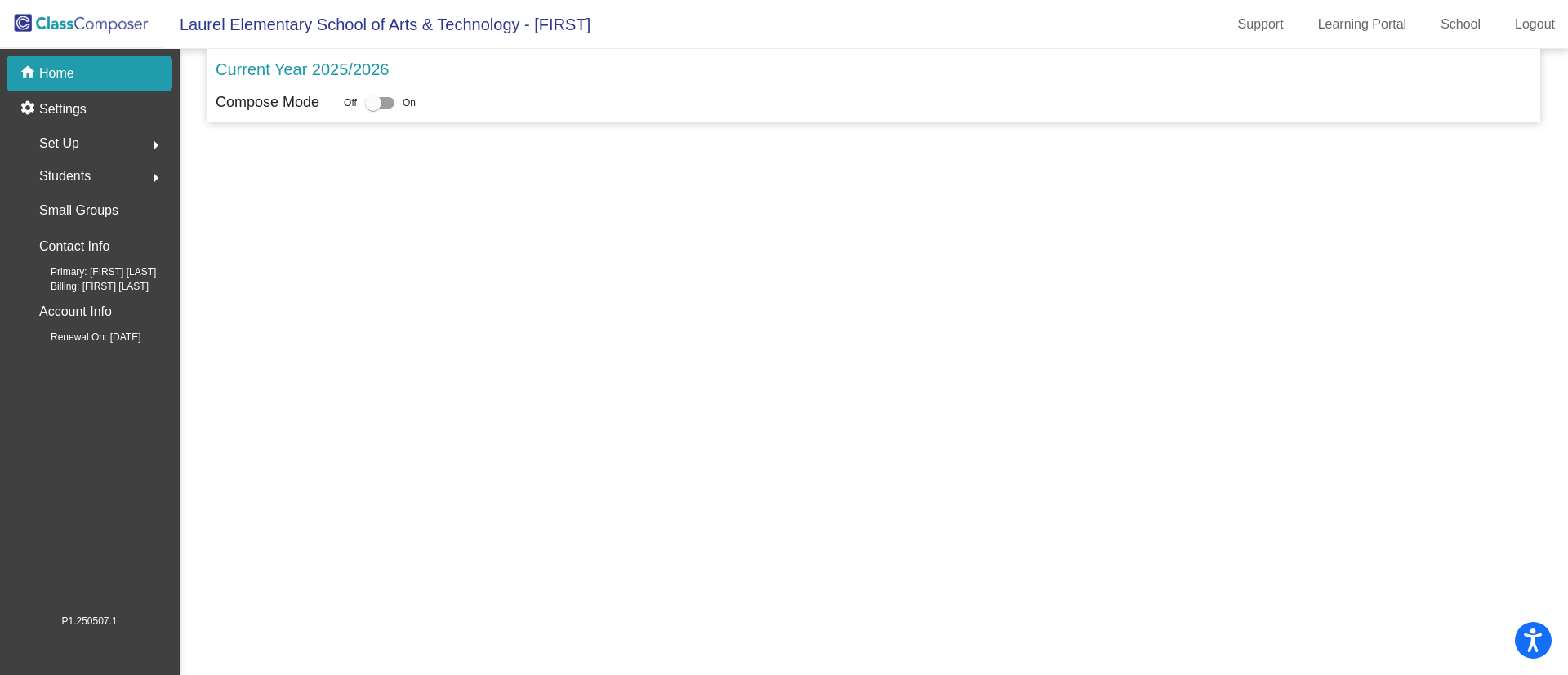 scroll, scrollTop: 0, scrollLeft: 0, axis: both 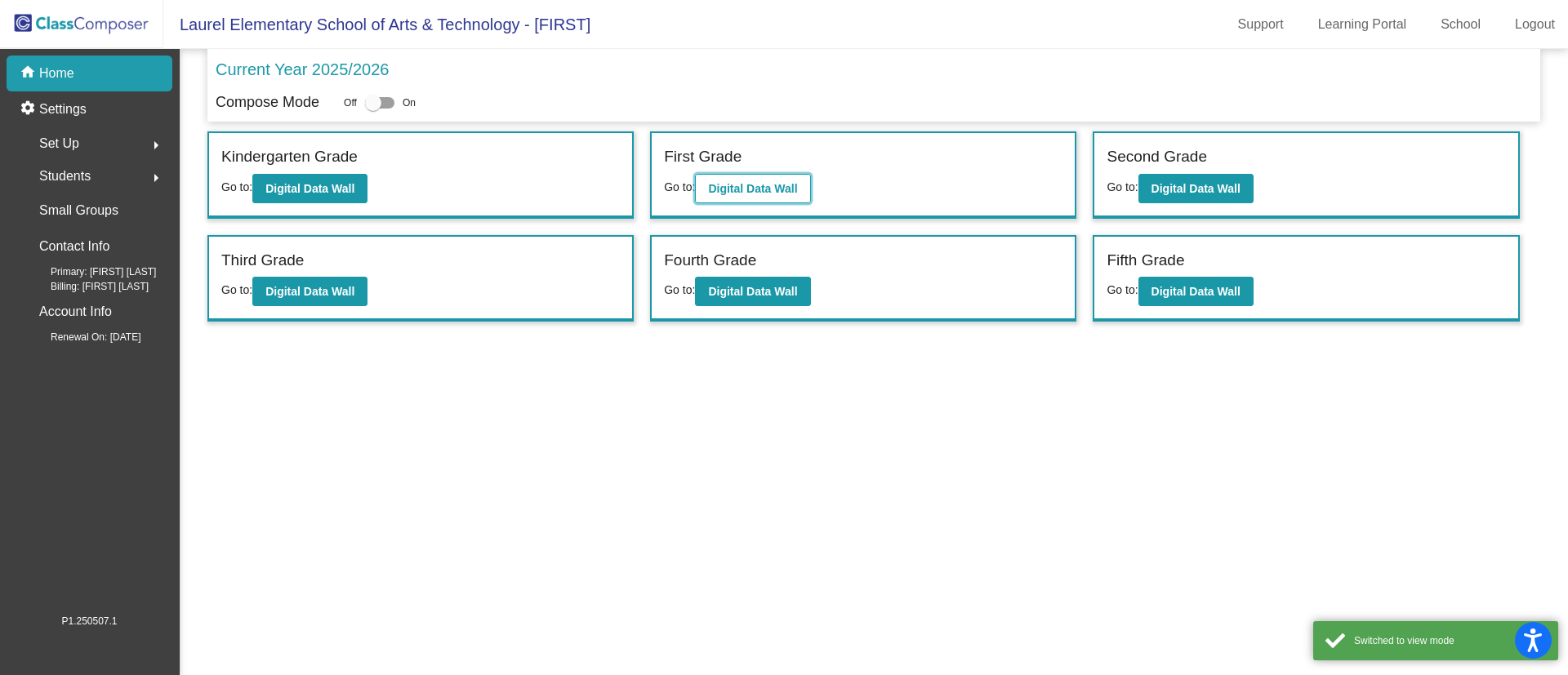 click on "Digital Data Wall" 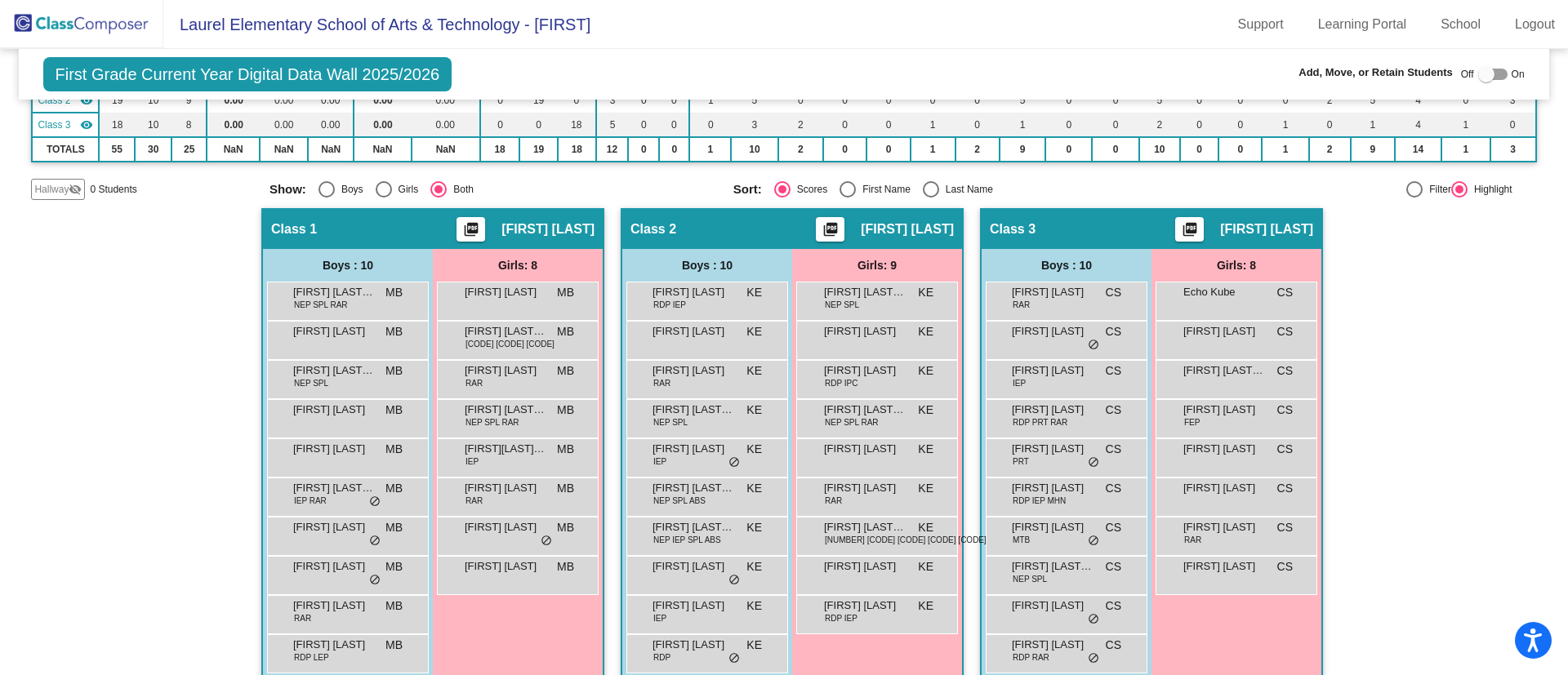 scroll, scrollTop: 211, scrollLeft: 0, axis: vertical 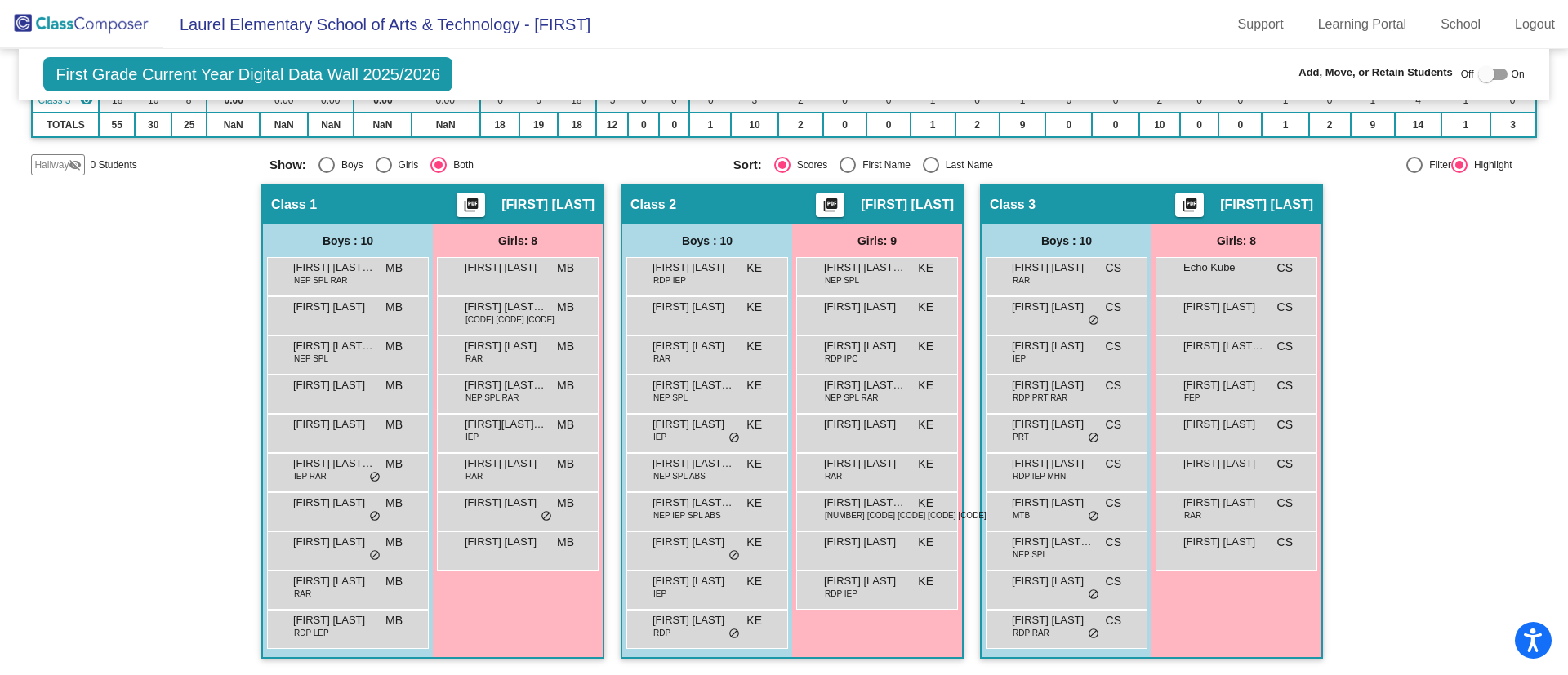 click 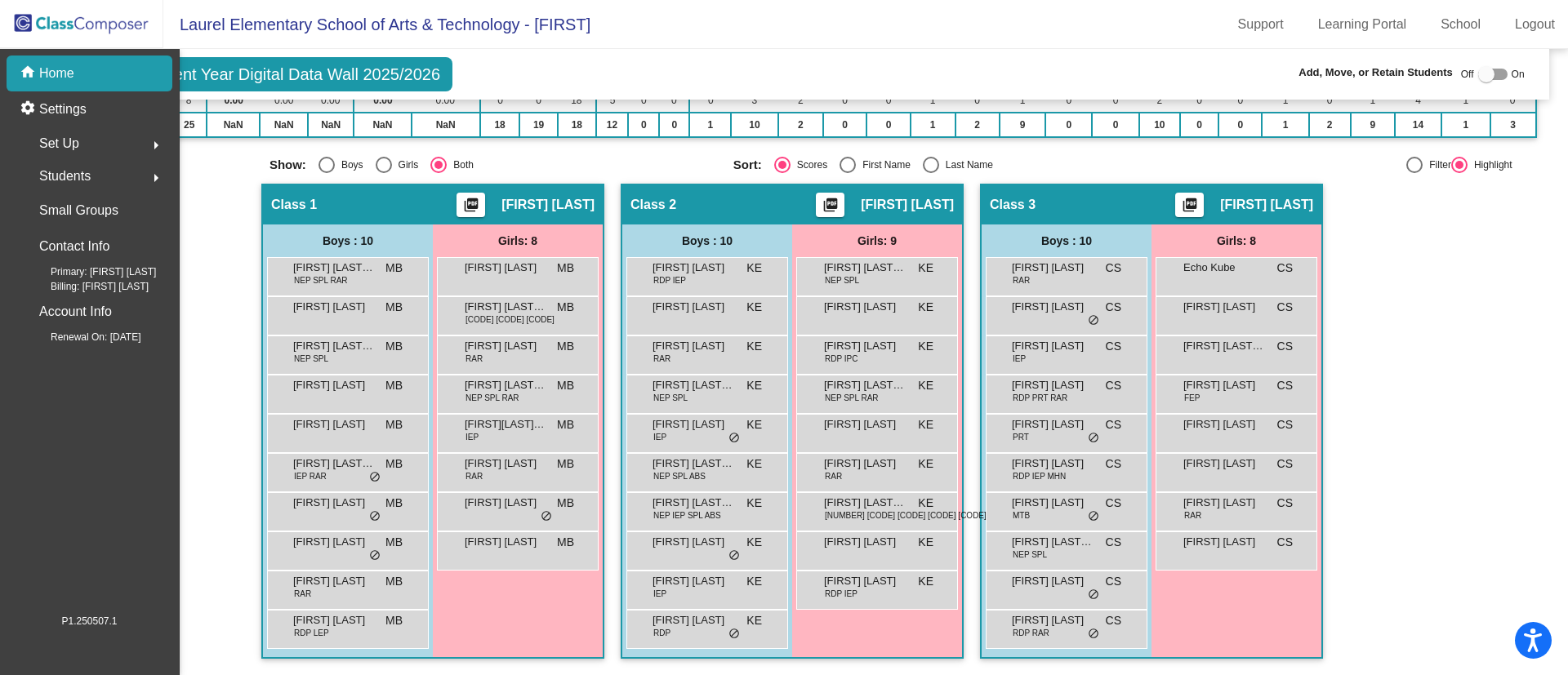scroll, scrollTop: 0, scrollLeft: 0, axis: both 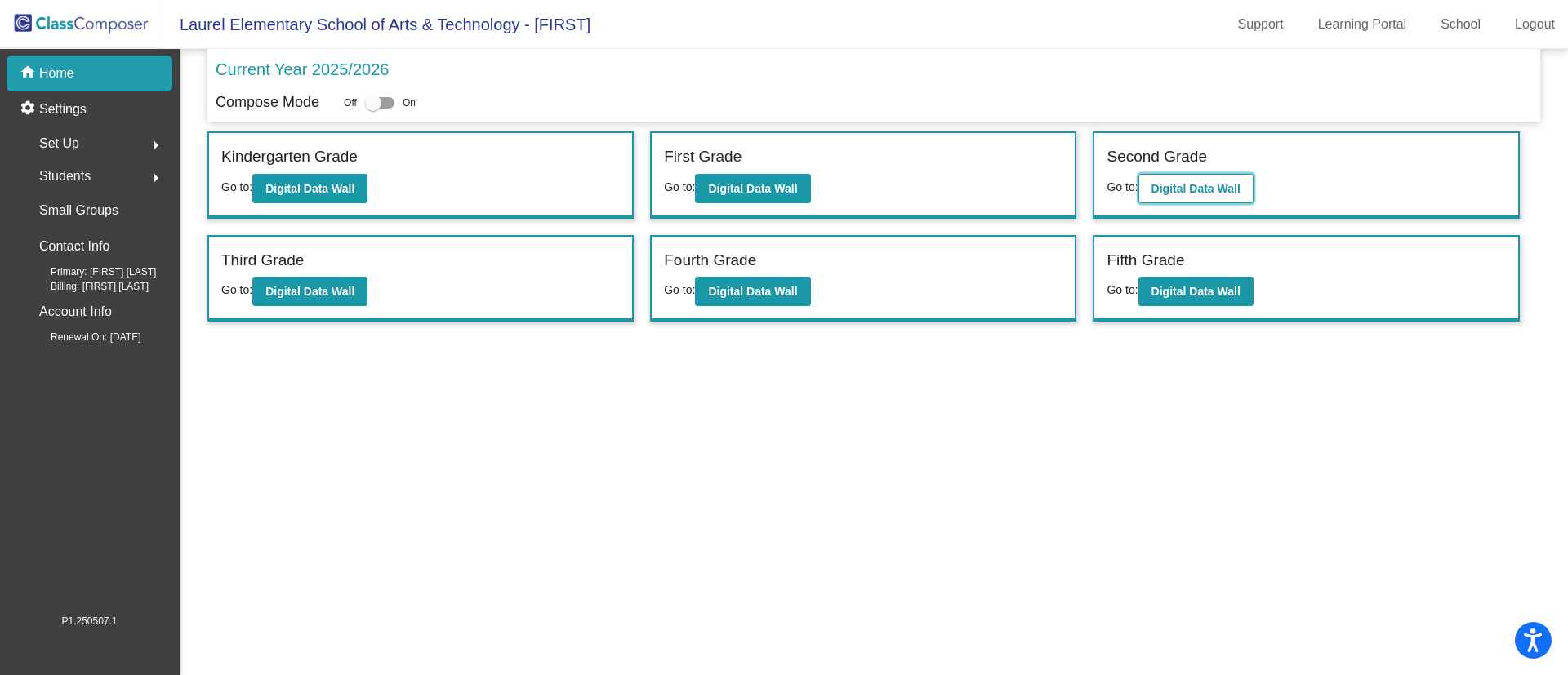 click on "Digital Data Wall" 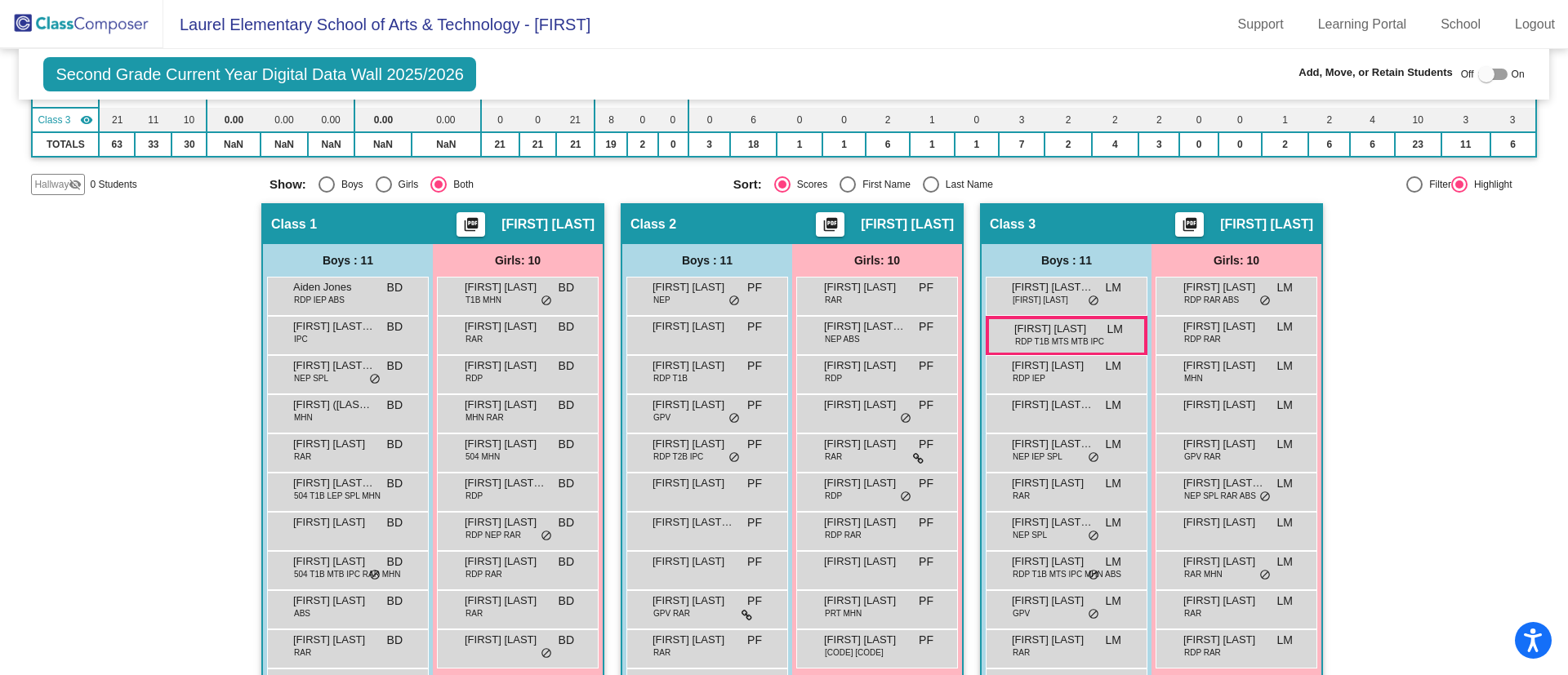 scroll, scrollTop: 250, scrollLeft: 0, axis: vertical 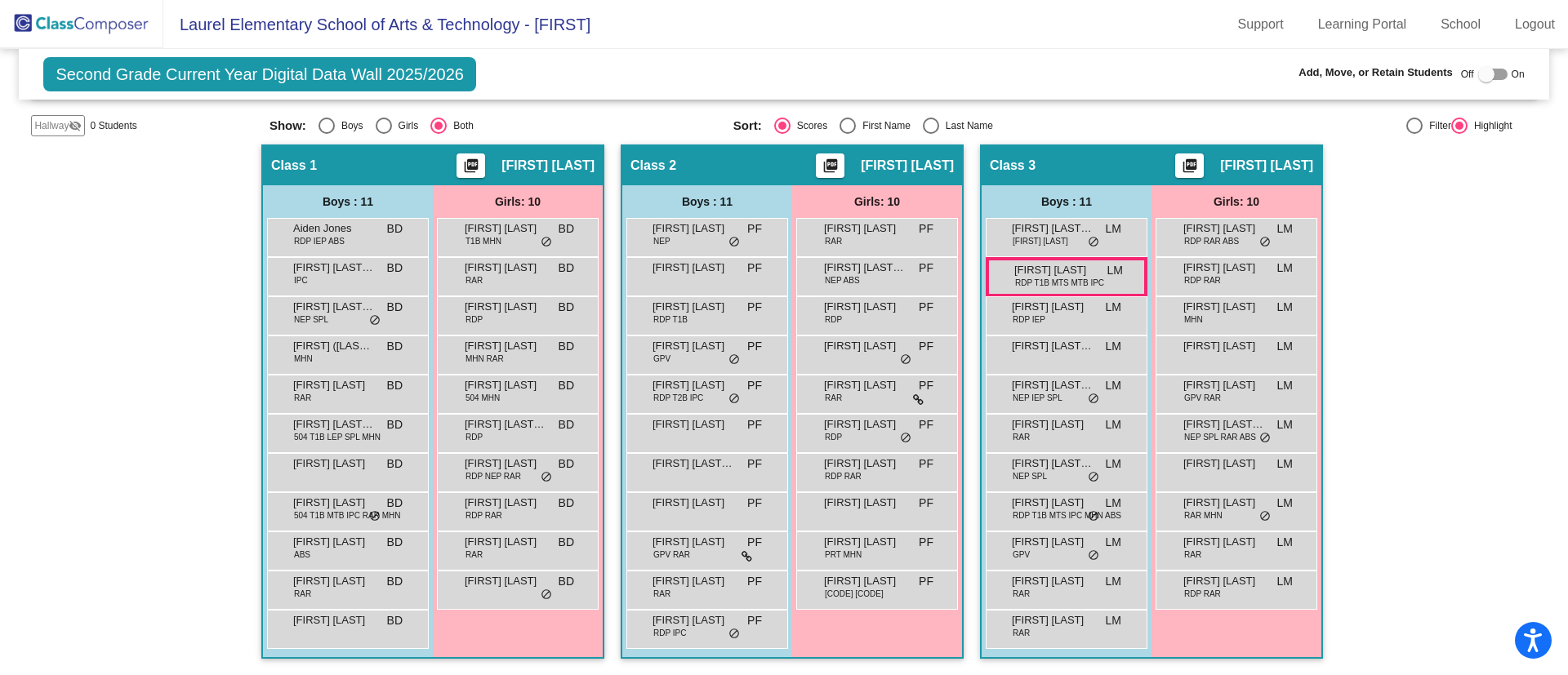 click 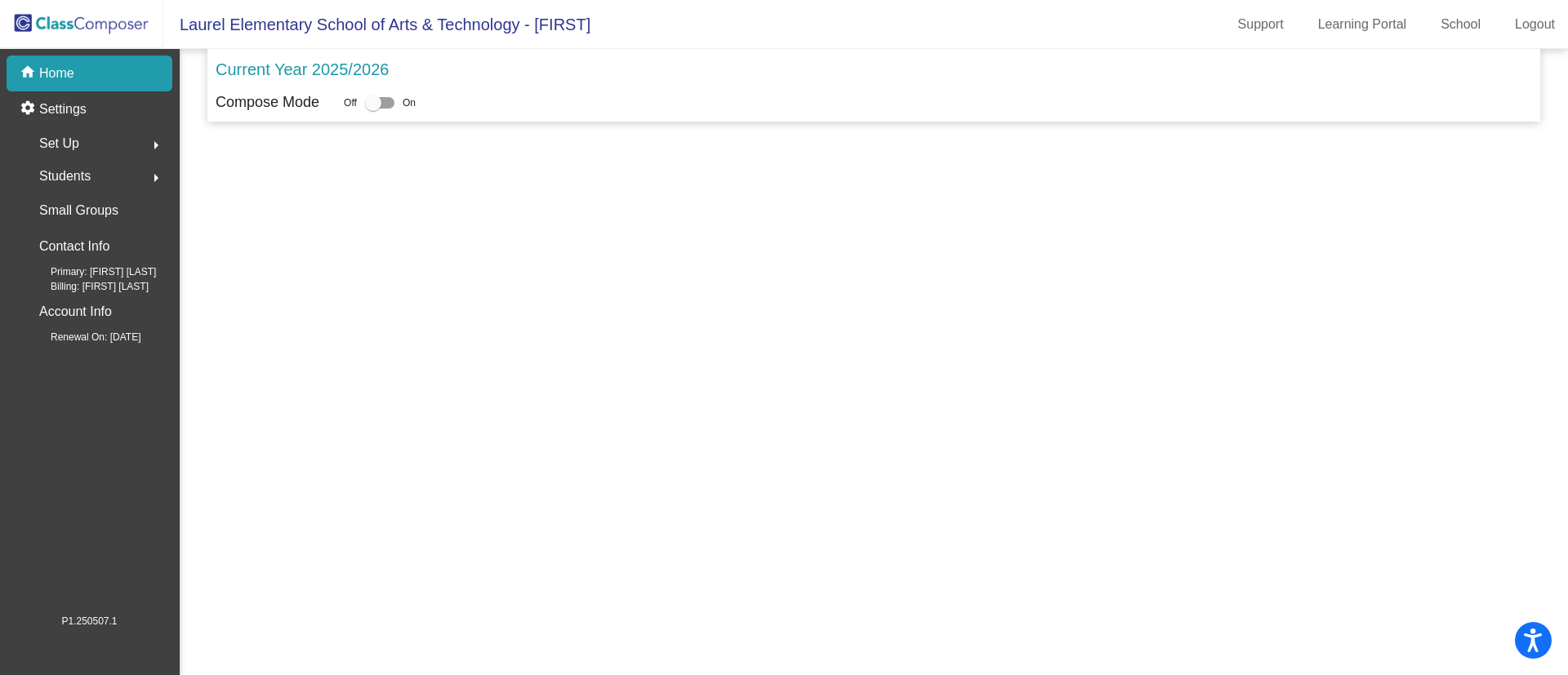scroll, scrollTop: 0, scrollLeft: 0, axis: both 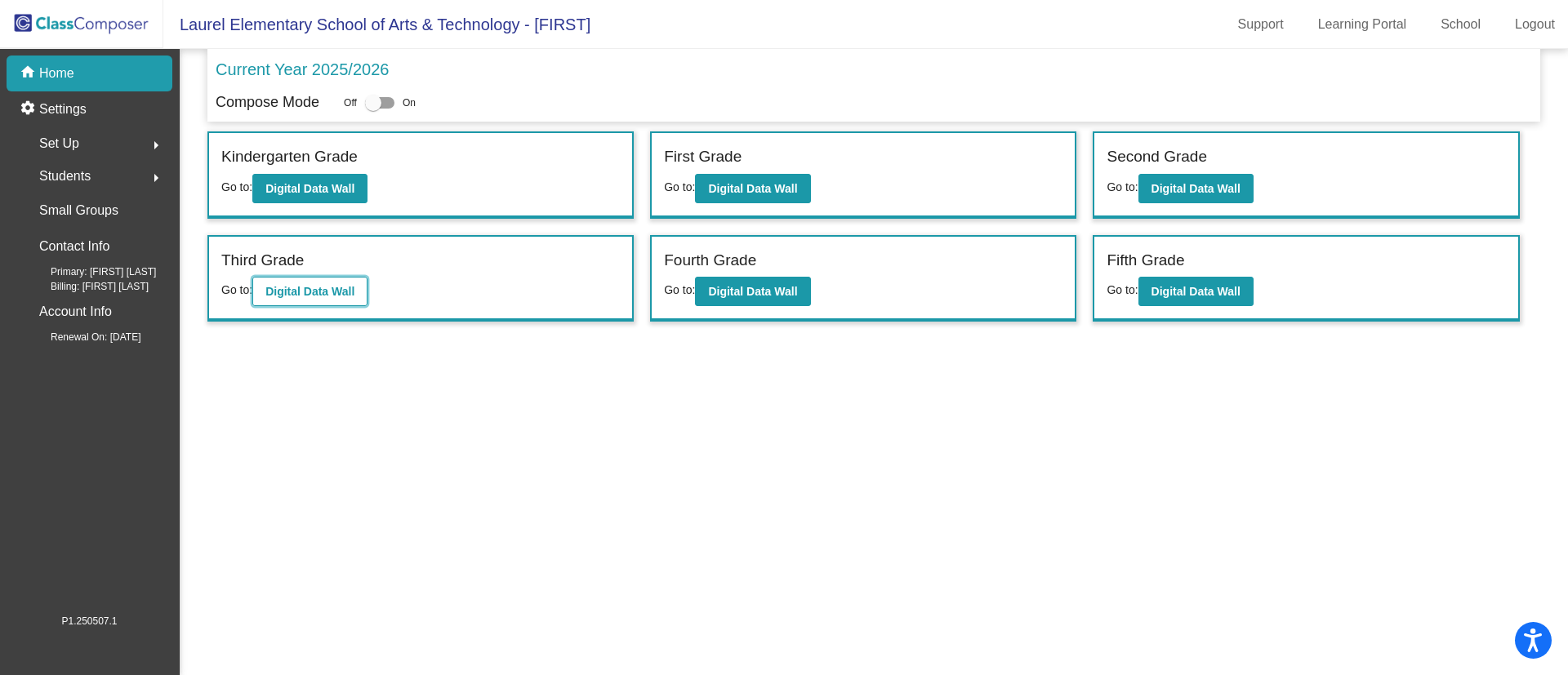 click on "Digital Data Wall" 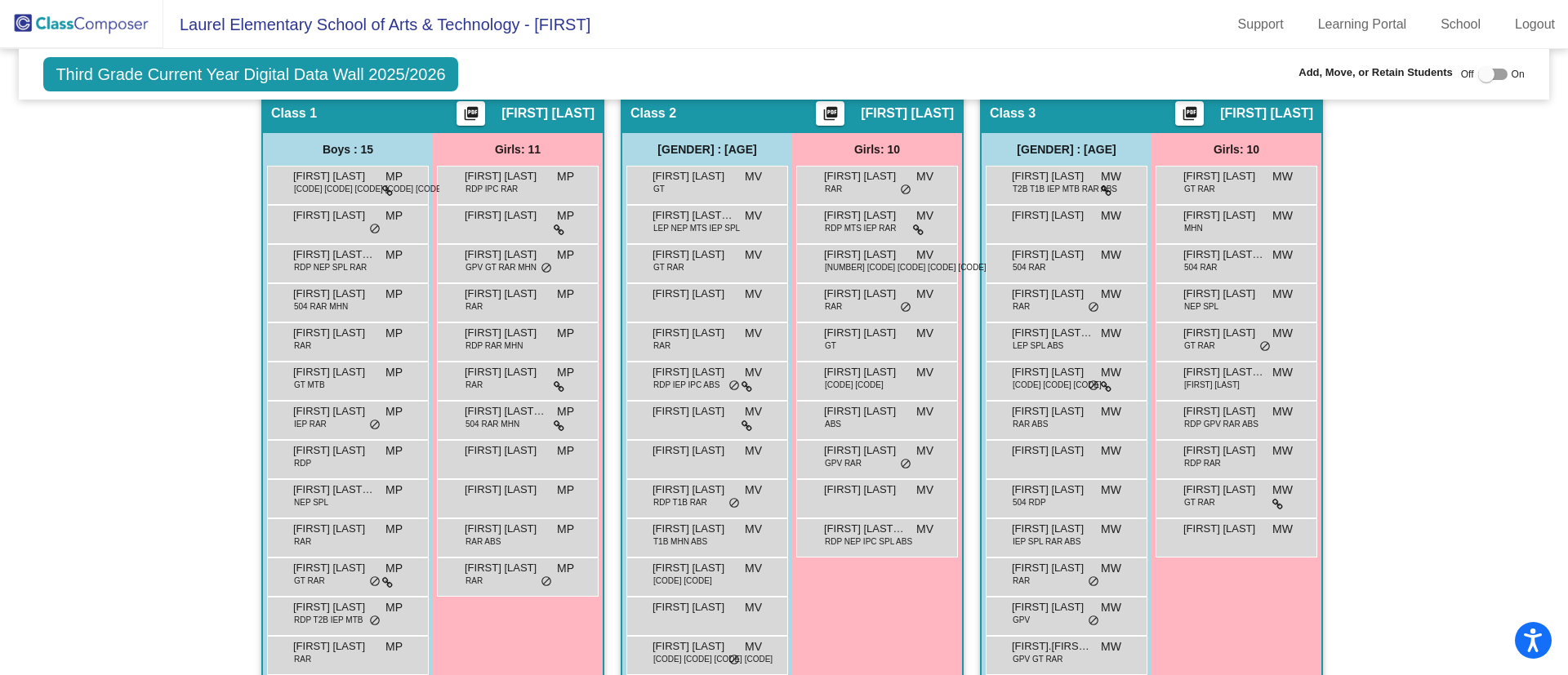 scroll, scrollTop: 299, scrollLeft: 0, axis: vertical 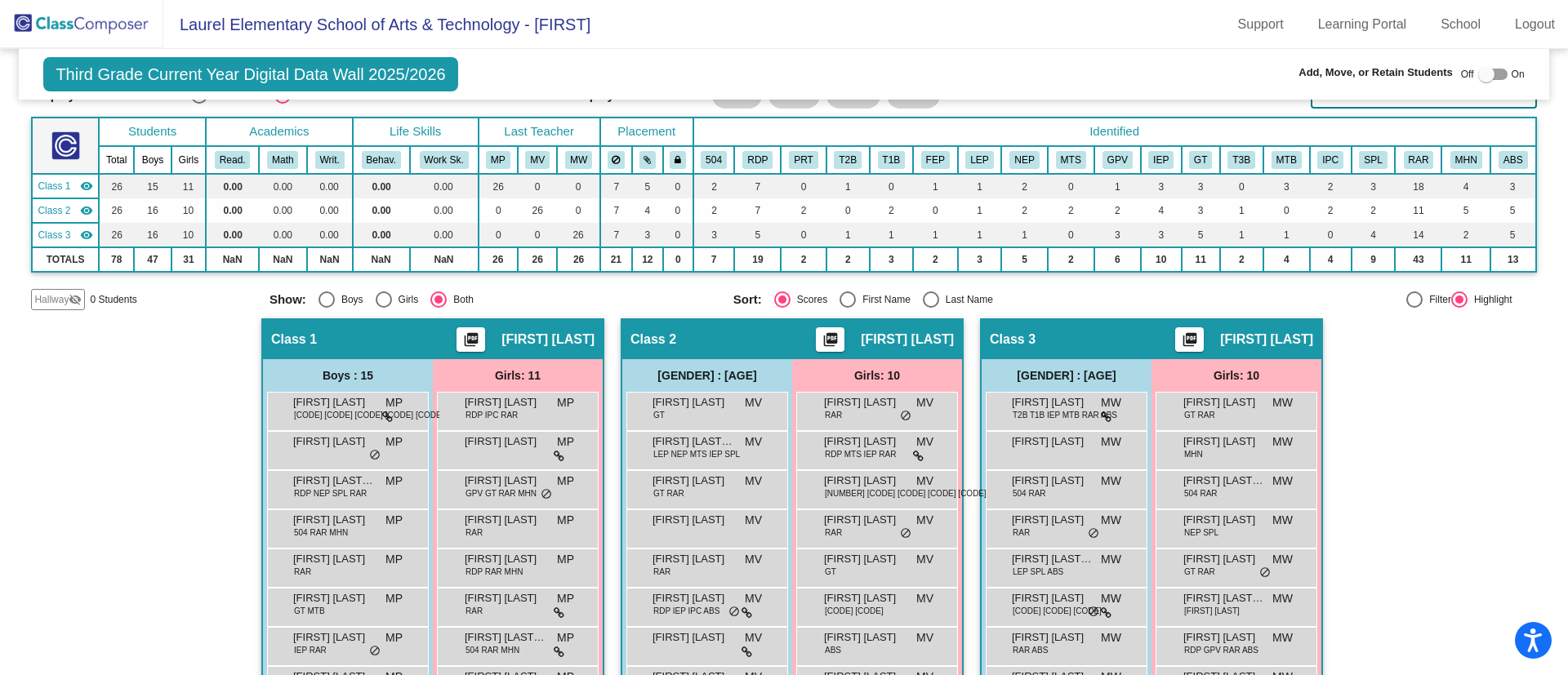 click 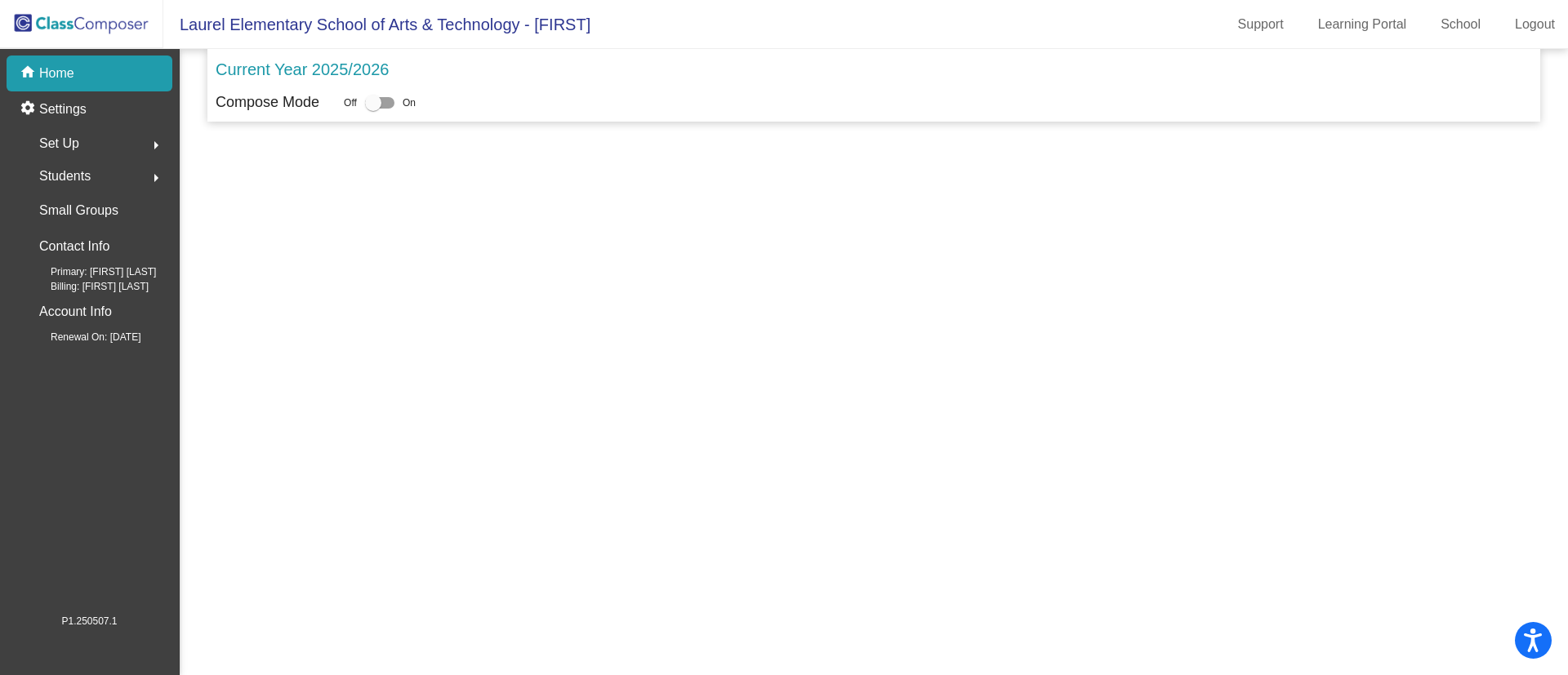 scroll, scrollTop: 0, scrollLeft: 0, axis: both 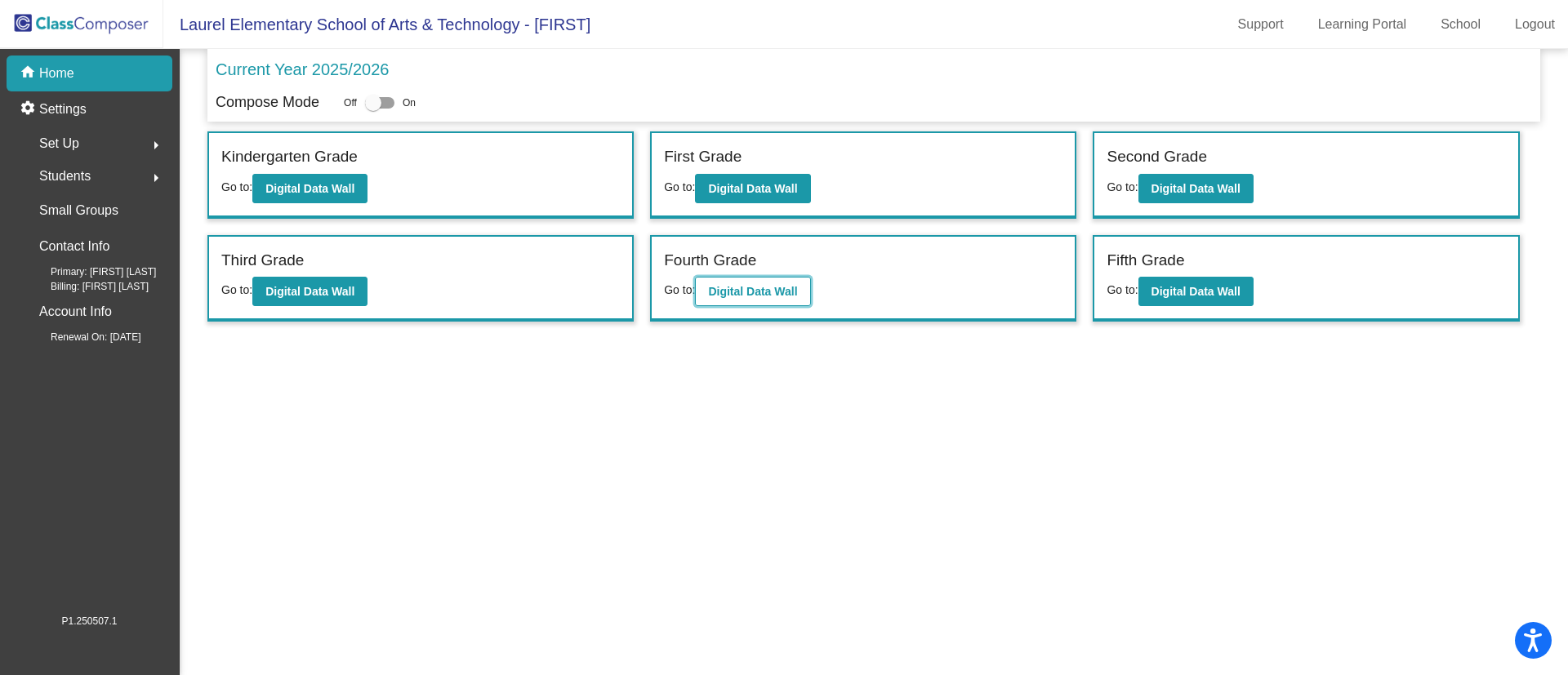 click on "Digital Data Wall" 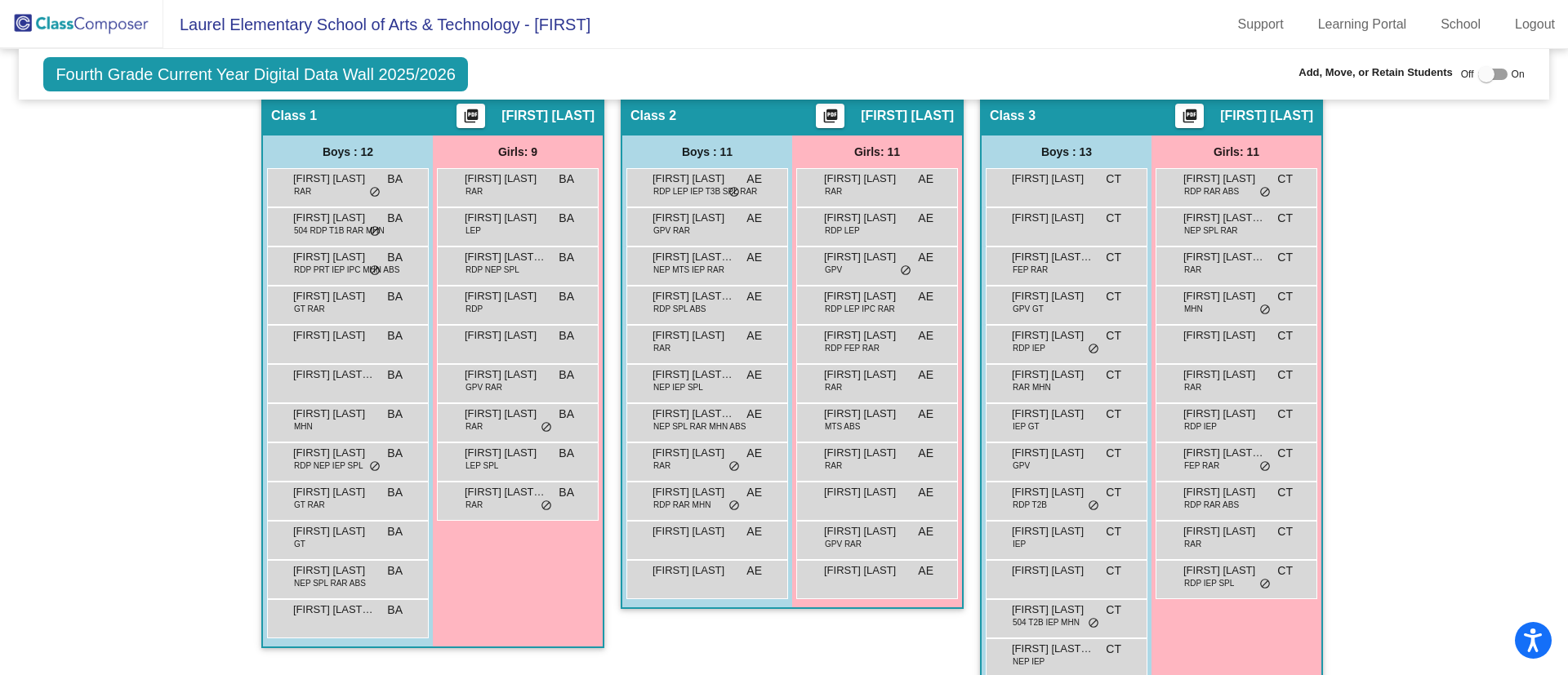 scroll, scrollTop: 328, scrollLeft: 0, axis: vertical 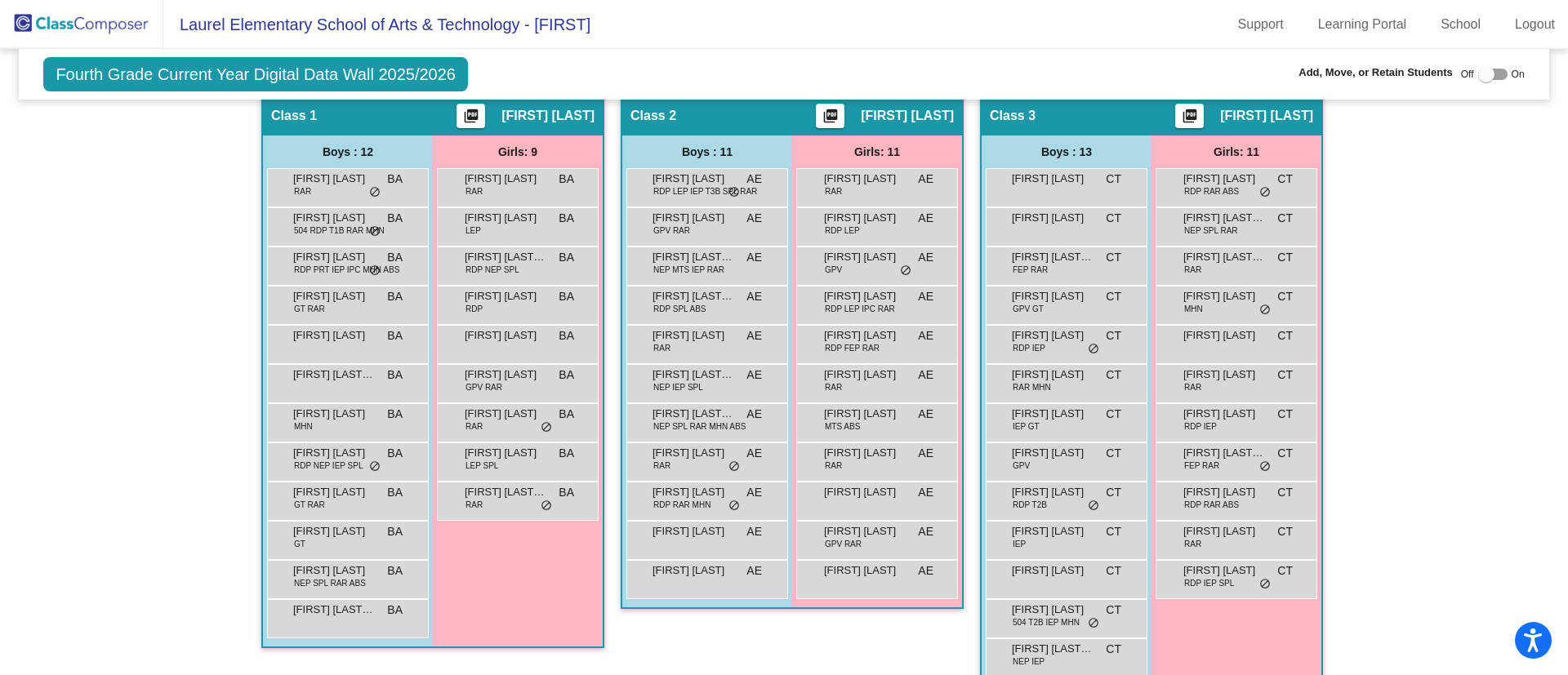 click 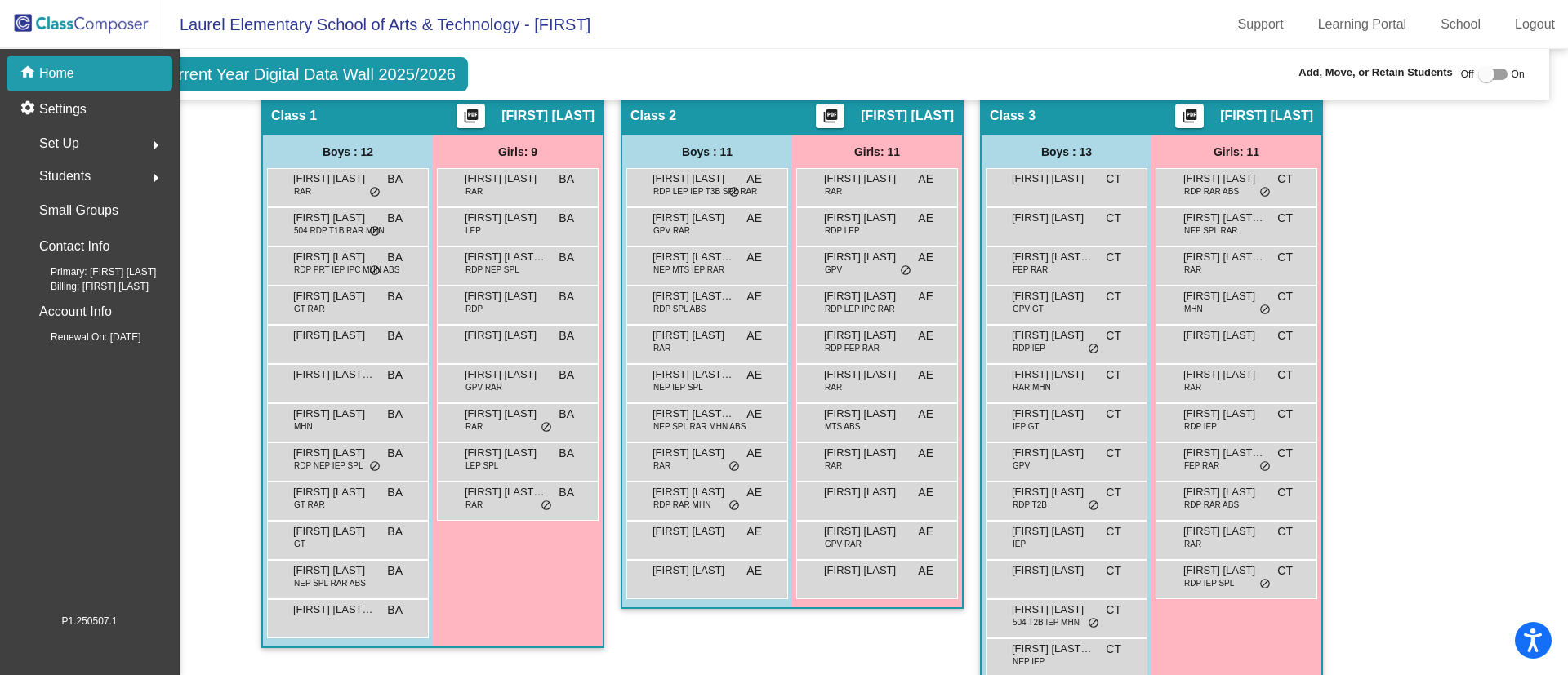 scroll, scrollTop: 0, scrollLeft: 0, axis: both 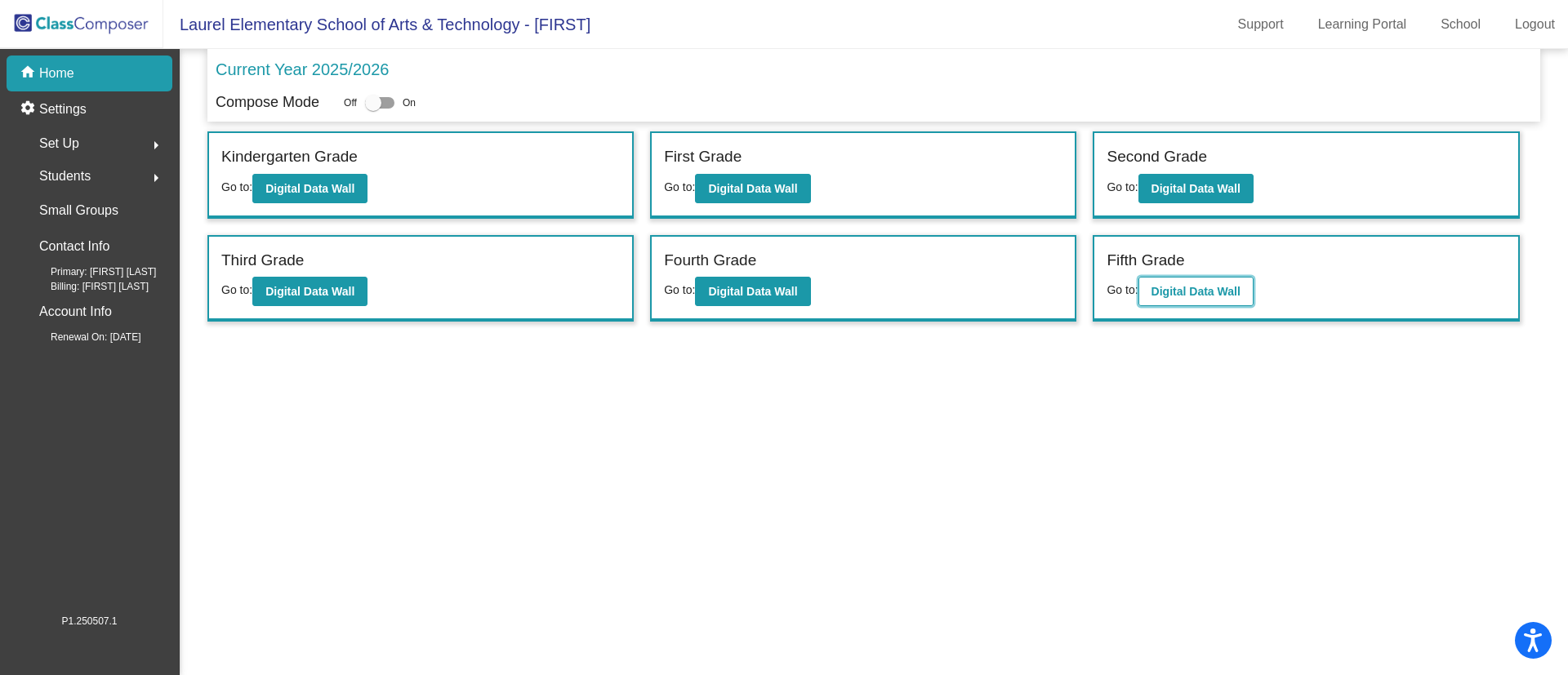 click on "Digital Data Wall" 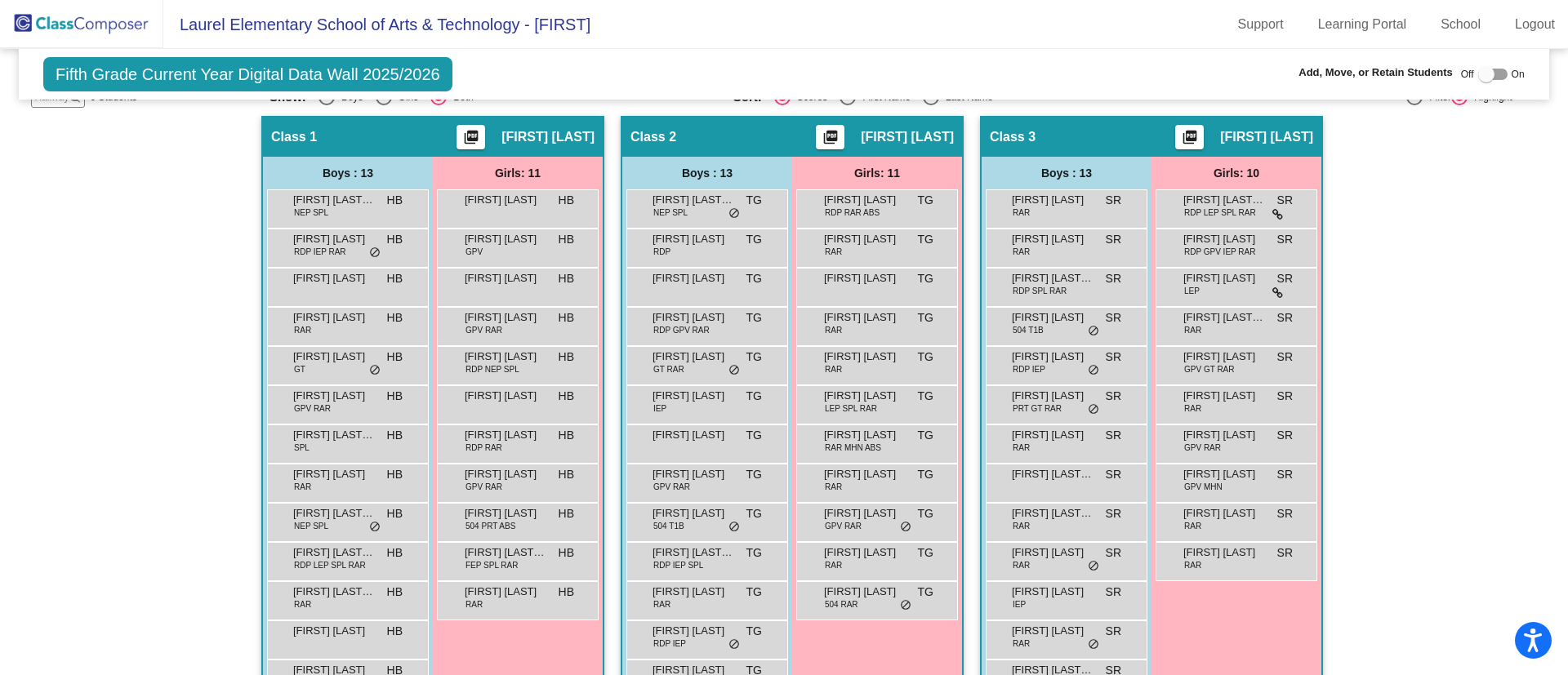 scroll, scrollTop: 328, scrollLeft: 0, axis: vertical 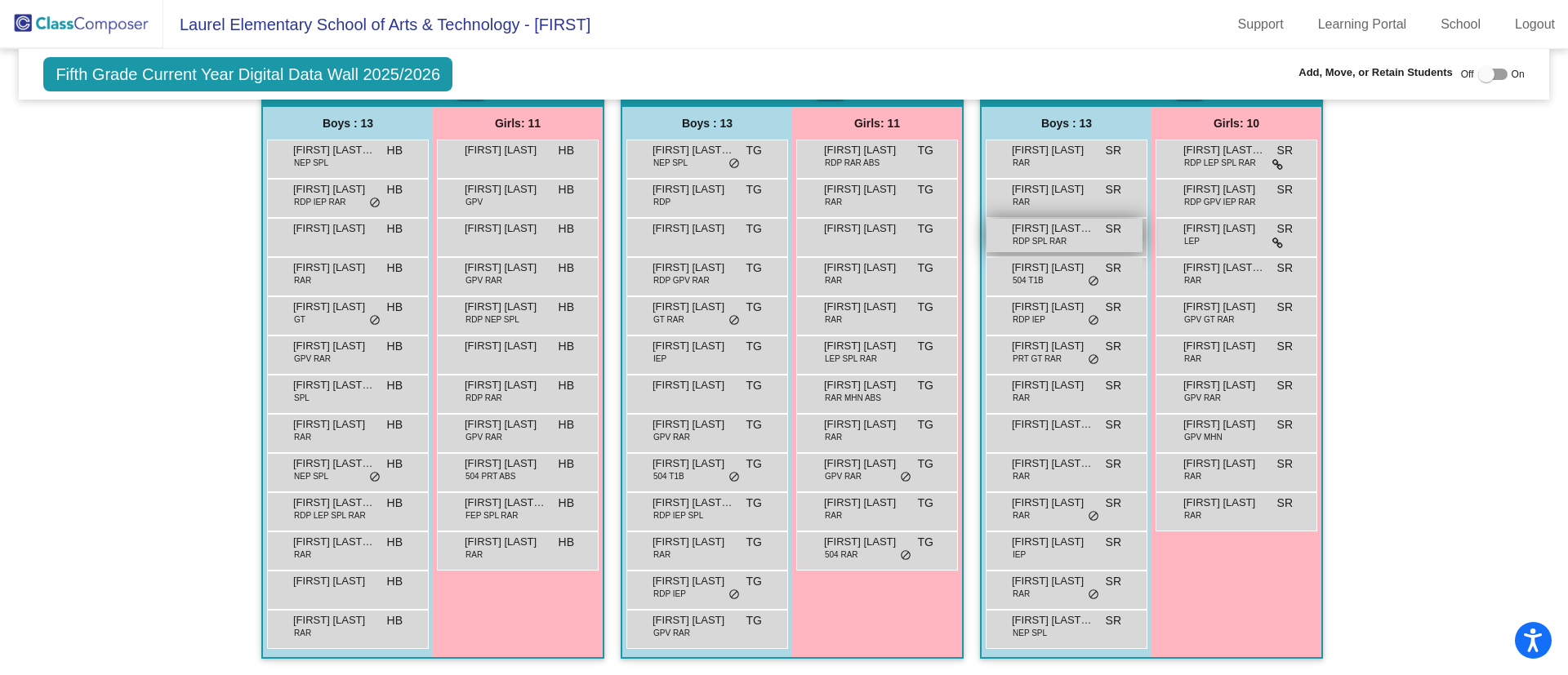 click on "Alexander Cordova Pacheco" at bounding box center (1053, 229) 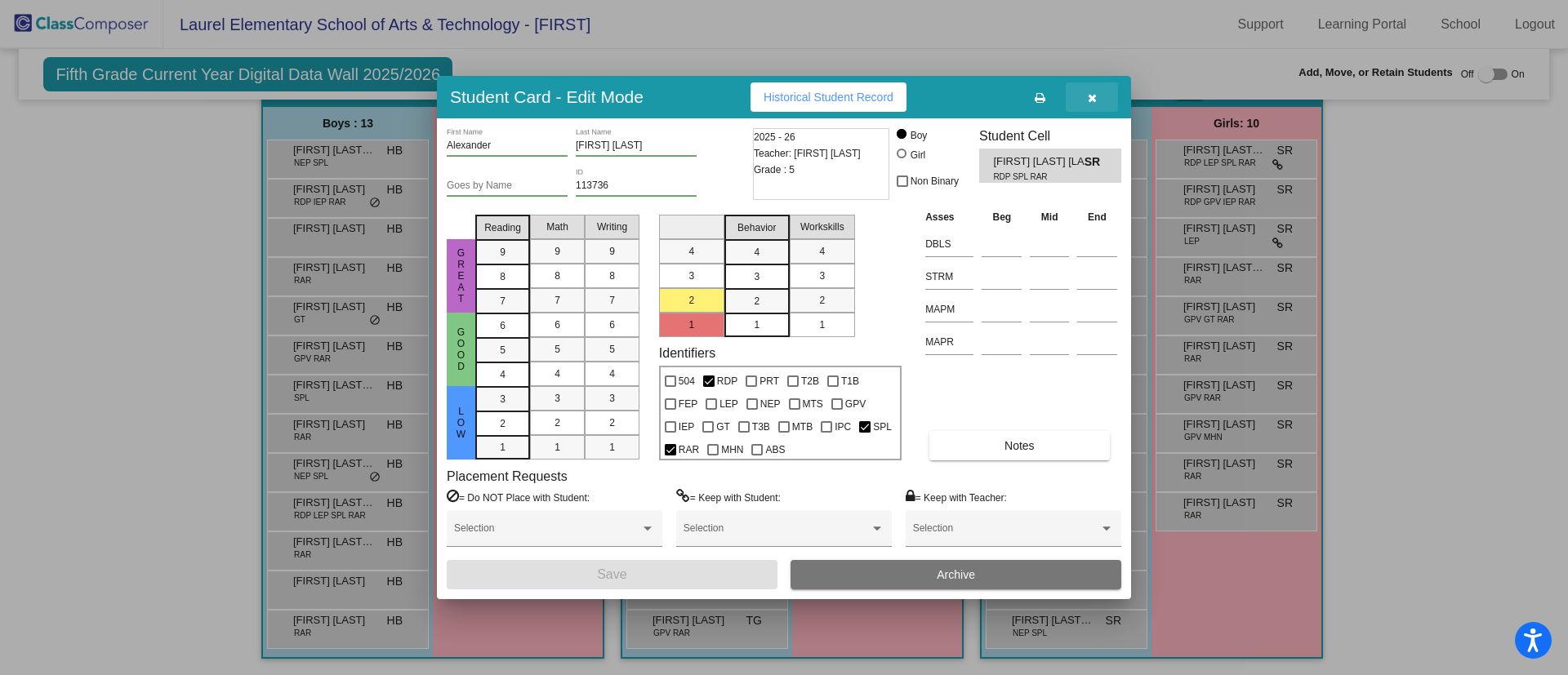 click at bounding box center [1092, 97] 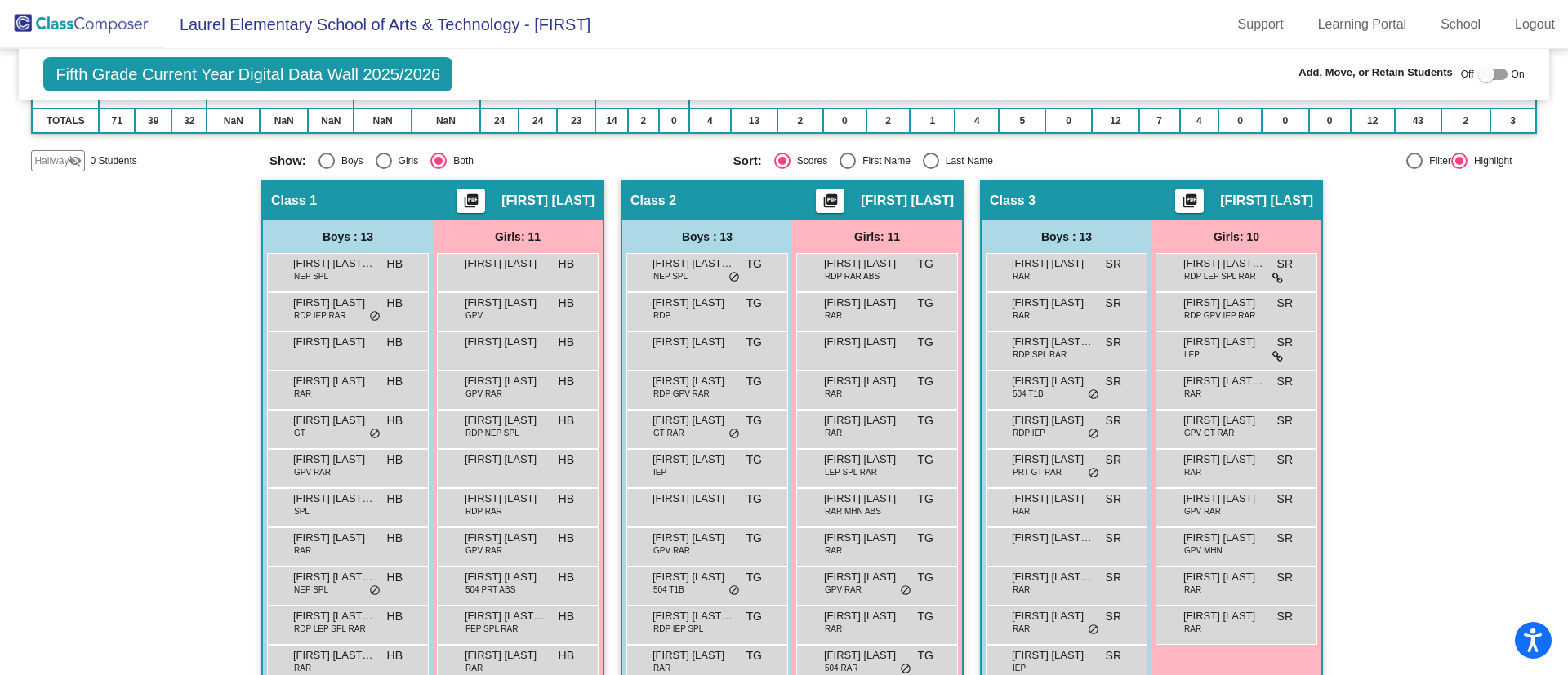 scroll, scrollTop: 246, scrollLeft: 0, axis: vertical 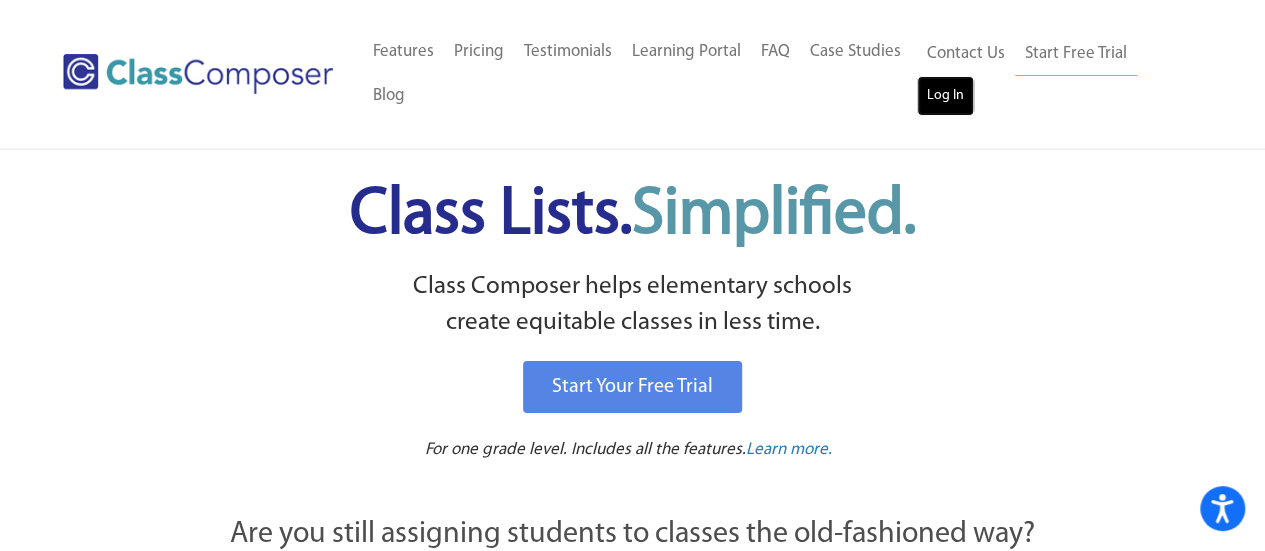 click on "Log In" at bounding box center [945, 96] 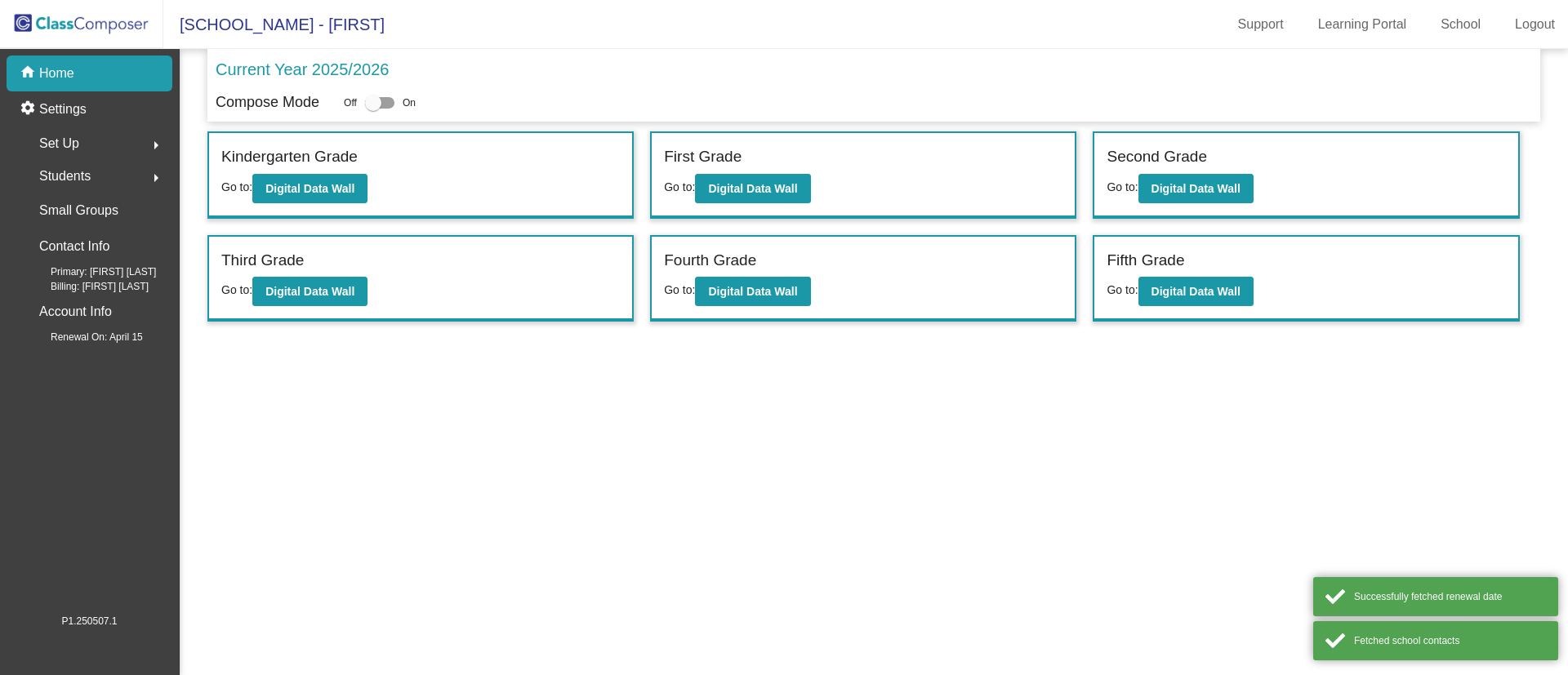 scroll, scrollTop: 0, scrollLeft: 0, axis: both 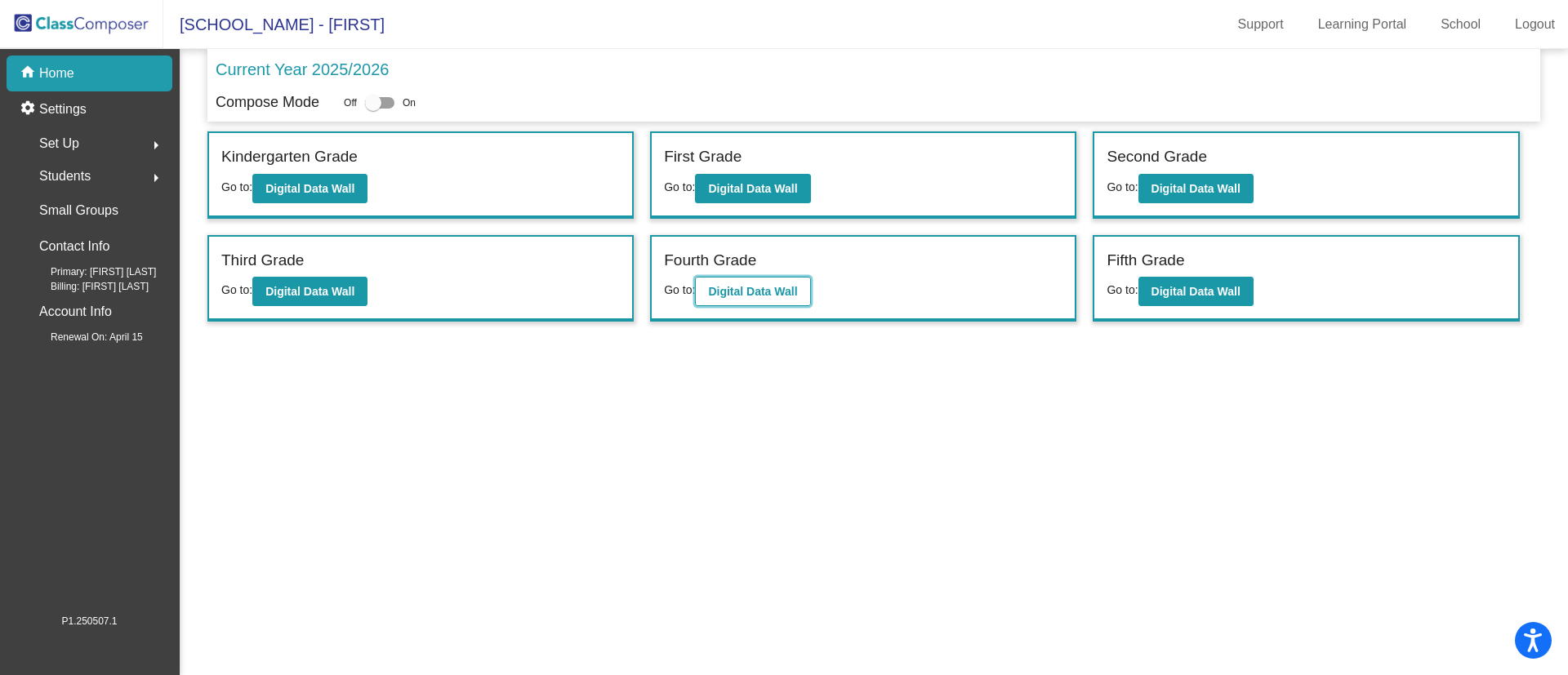 click on "Digital Data Wall" 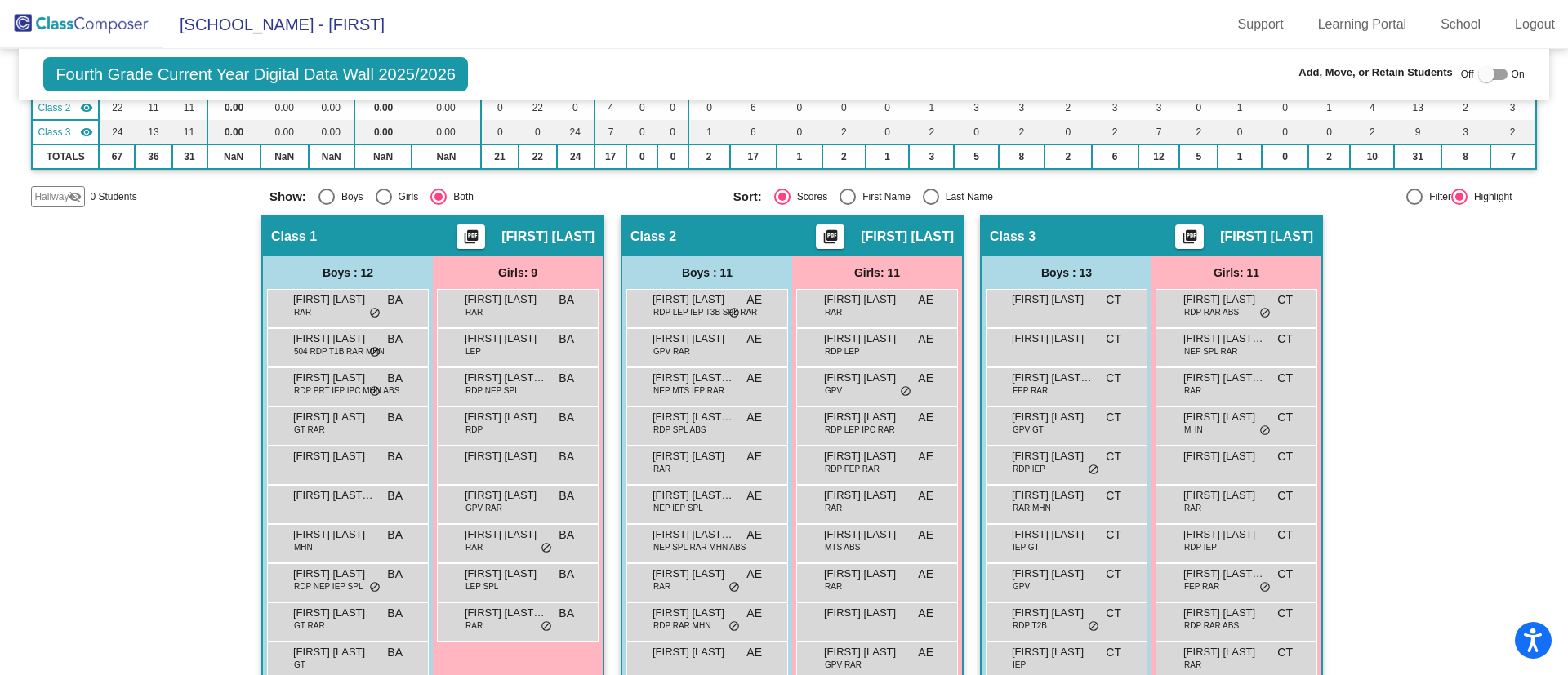 scroll, scrollTop: 174, scrollLeft: 0, axis: vertical 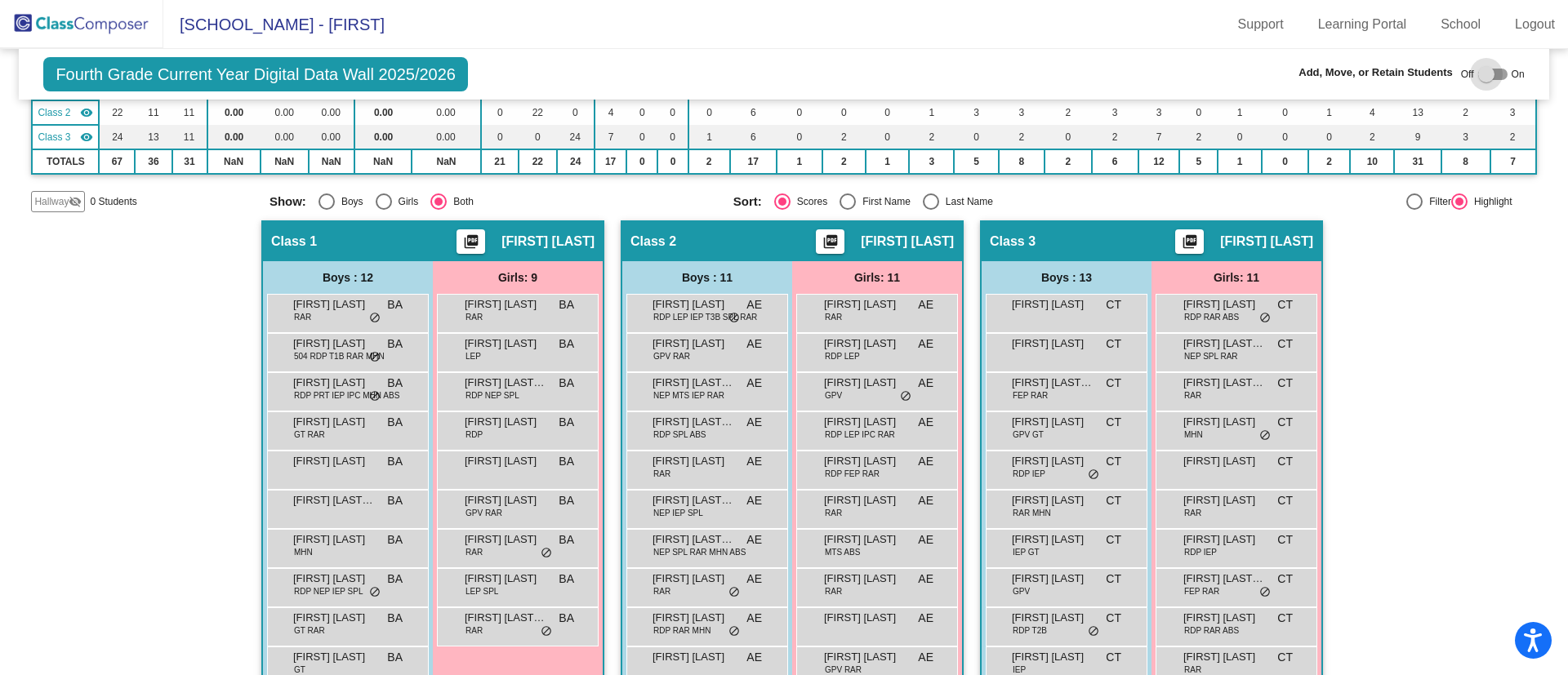 click at bounding box center [1493, 74] 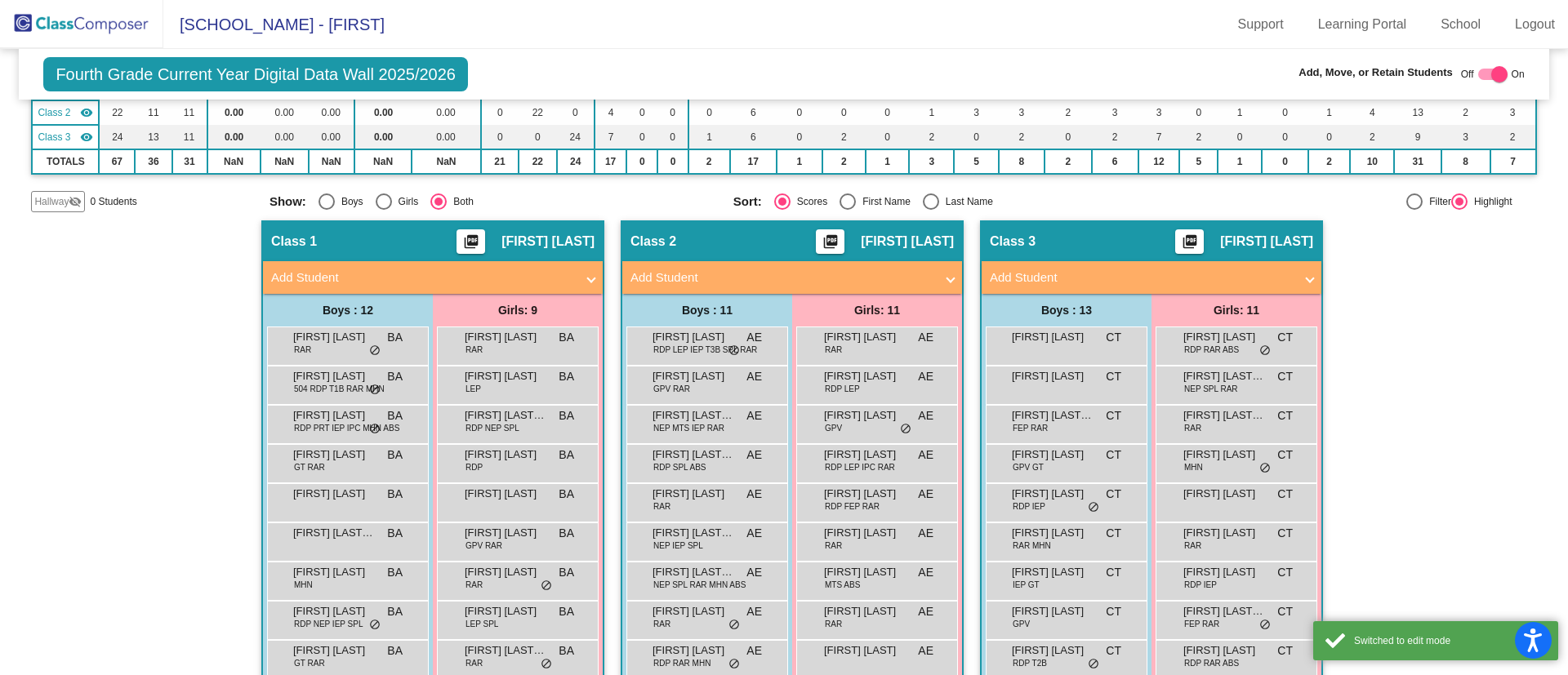 click on "Add Student" at bounding box center (423, 278) 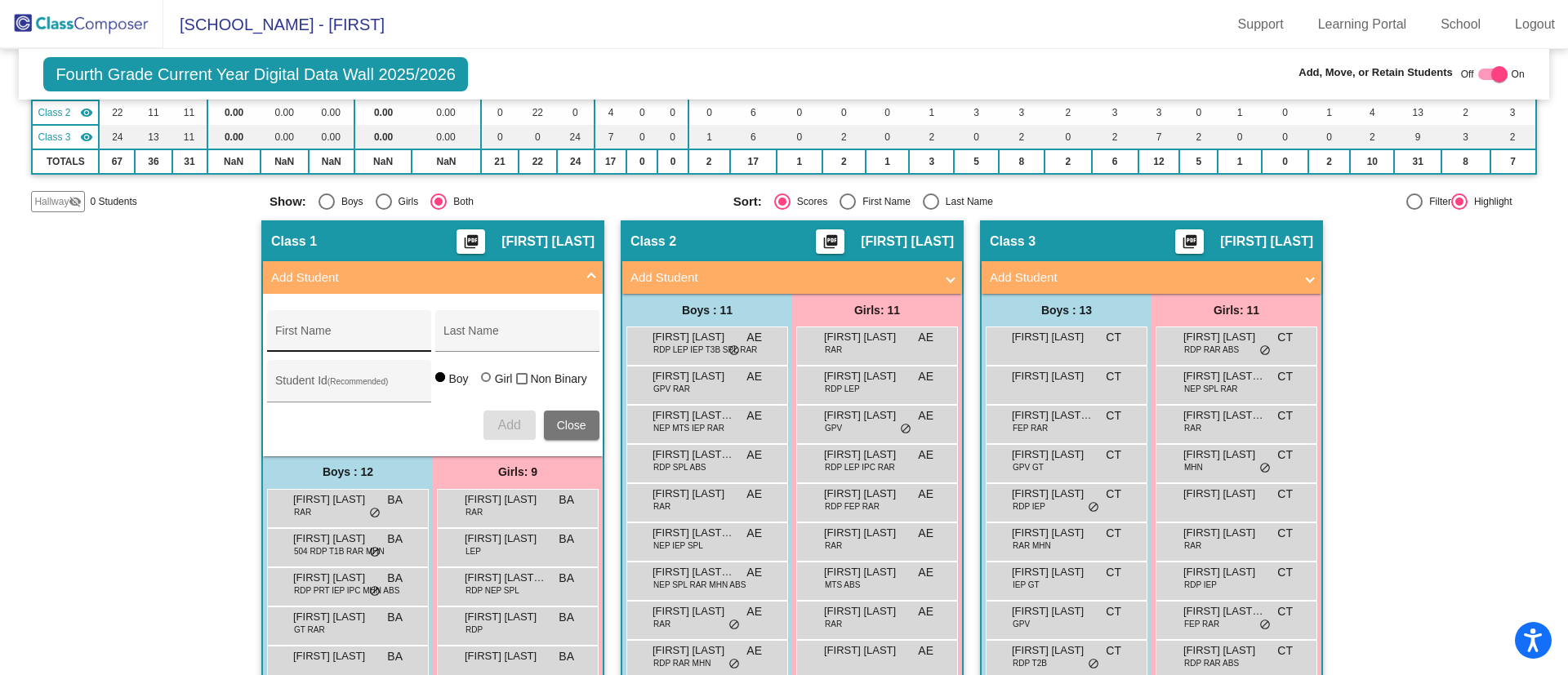 click on "First Name" at bounding box center [349, 331] 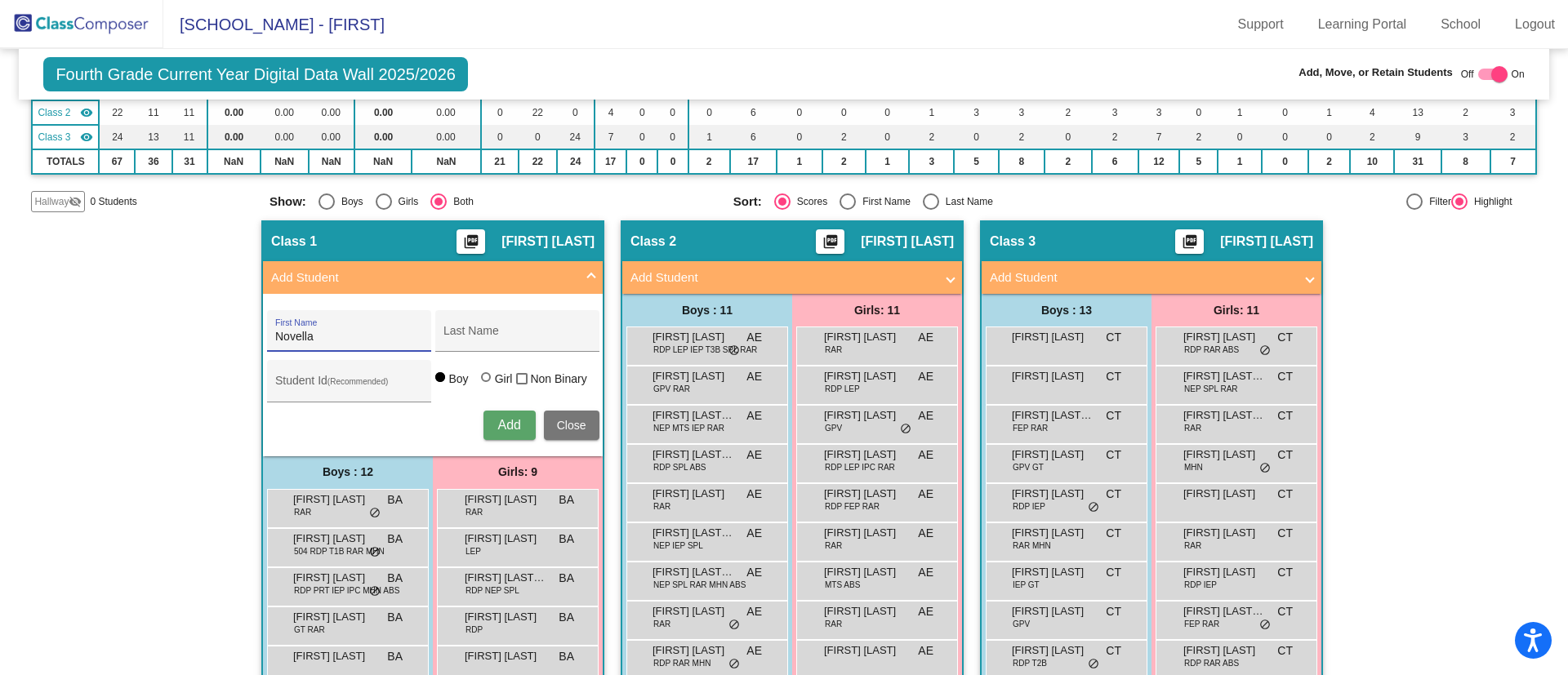 type on "Novella" 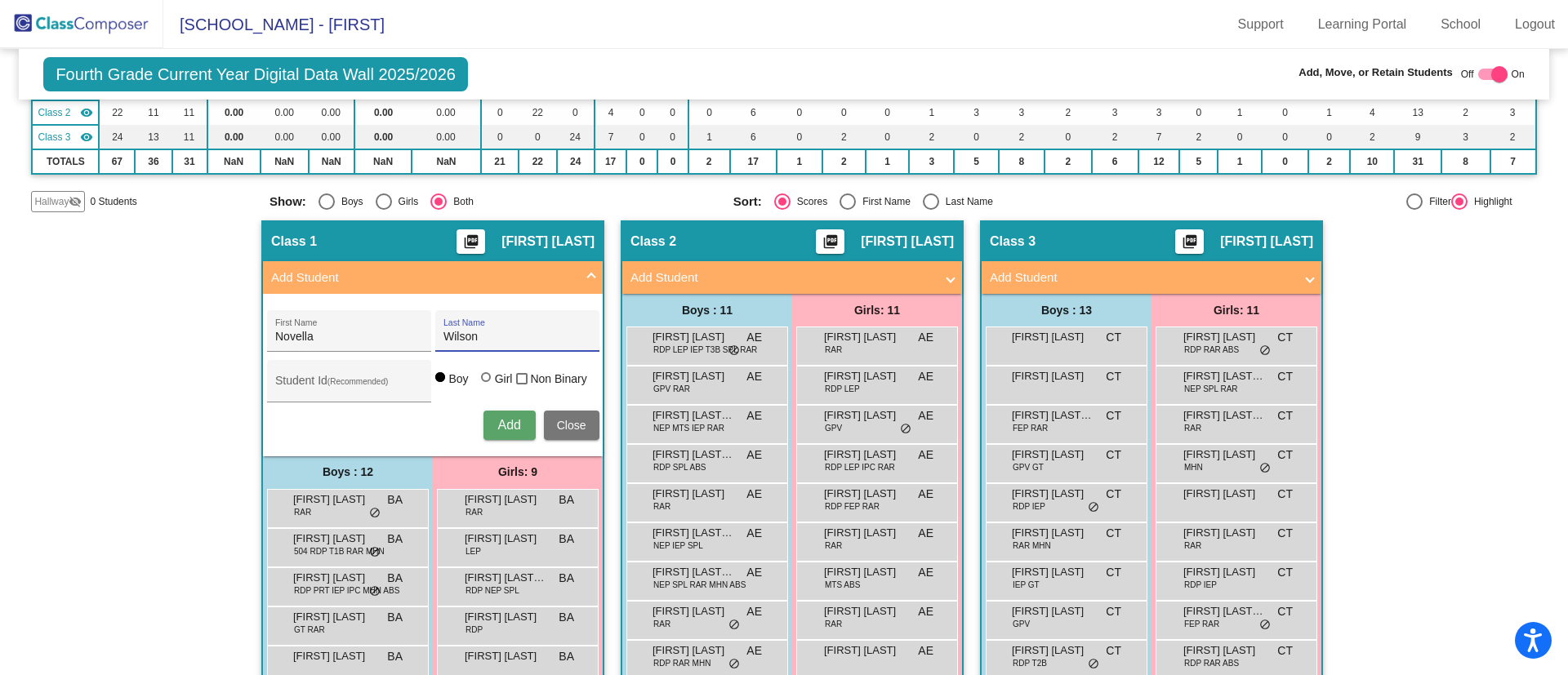 type on "Wilson" 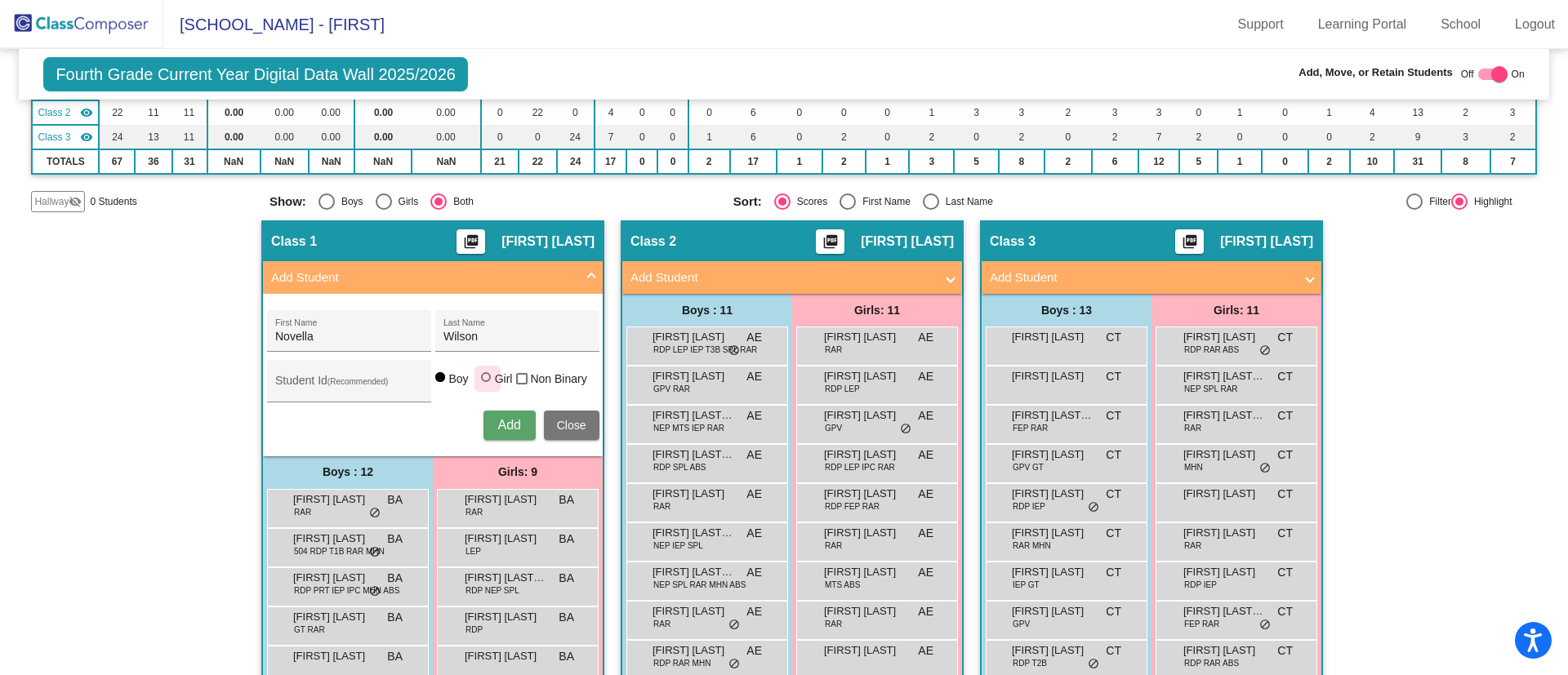 click at bounding box center [486, 377] 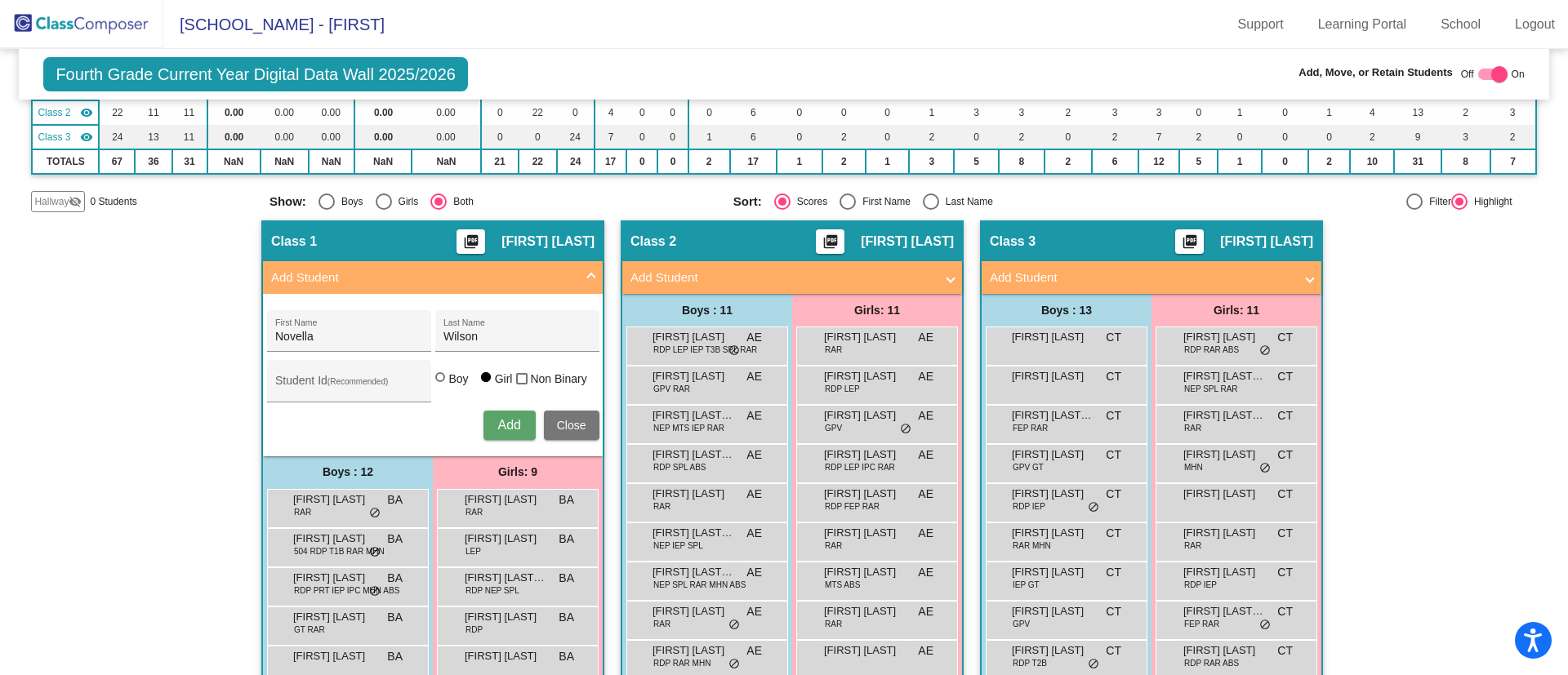 click on "Add" at bounding box center (509, 424) 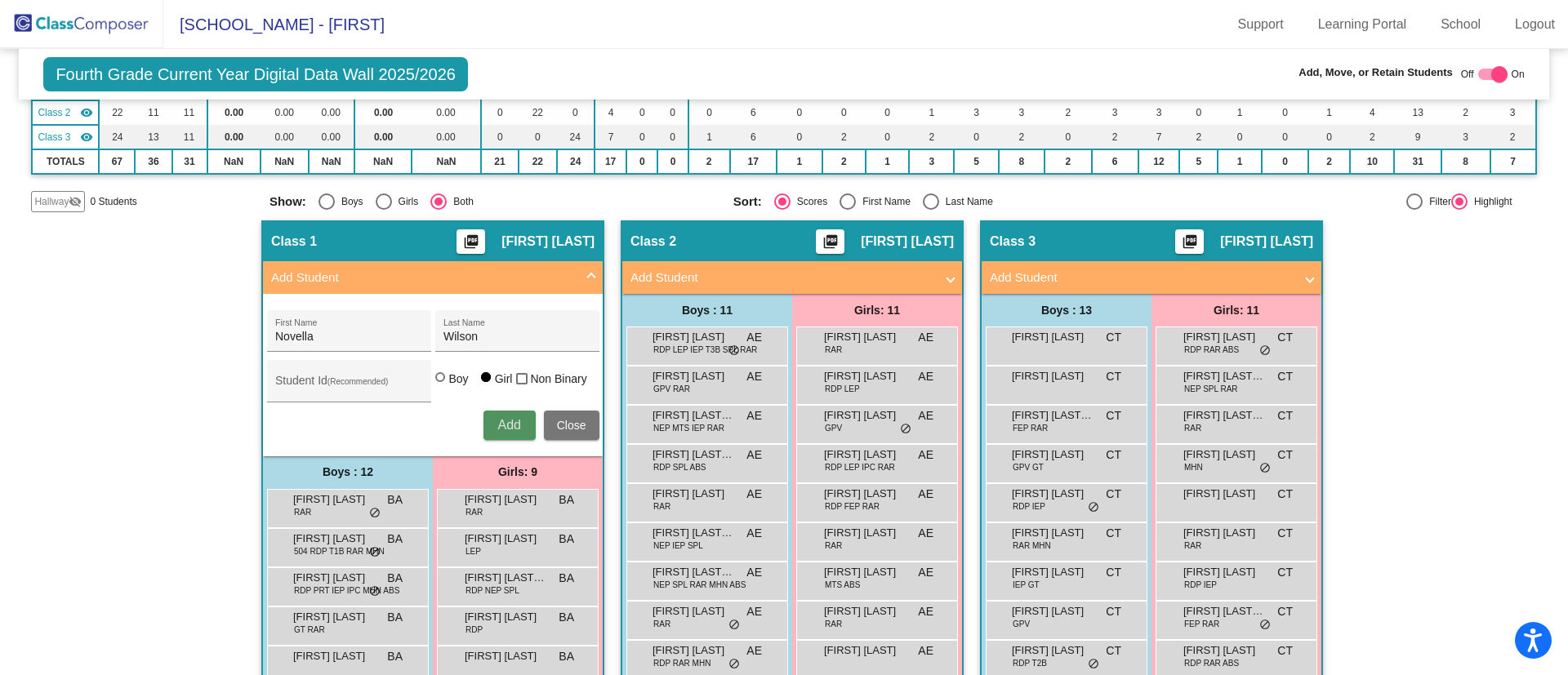 type 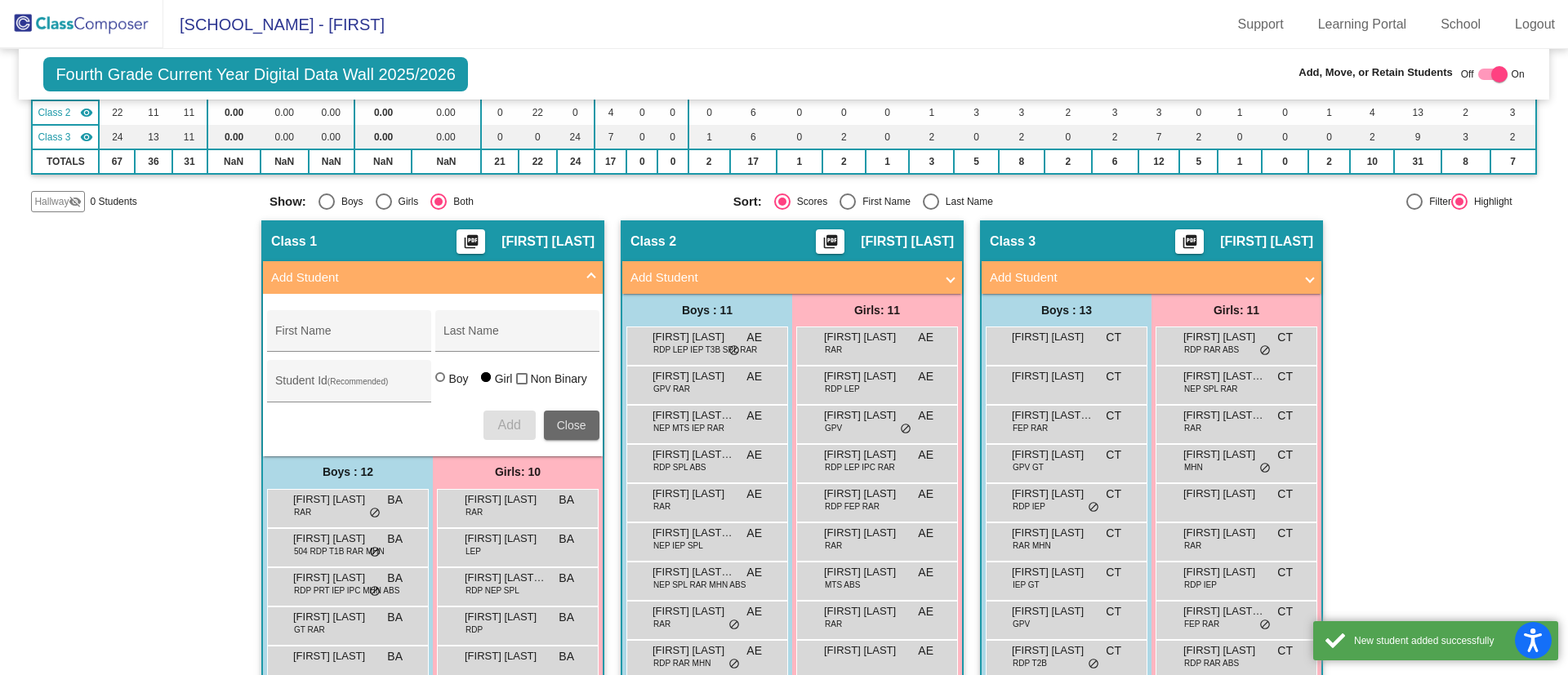 click on "Close" at bounding box center [572, 425] 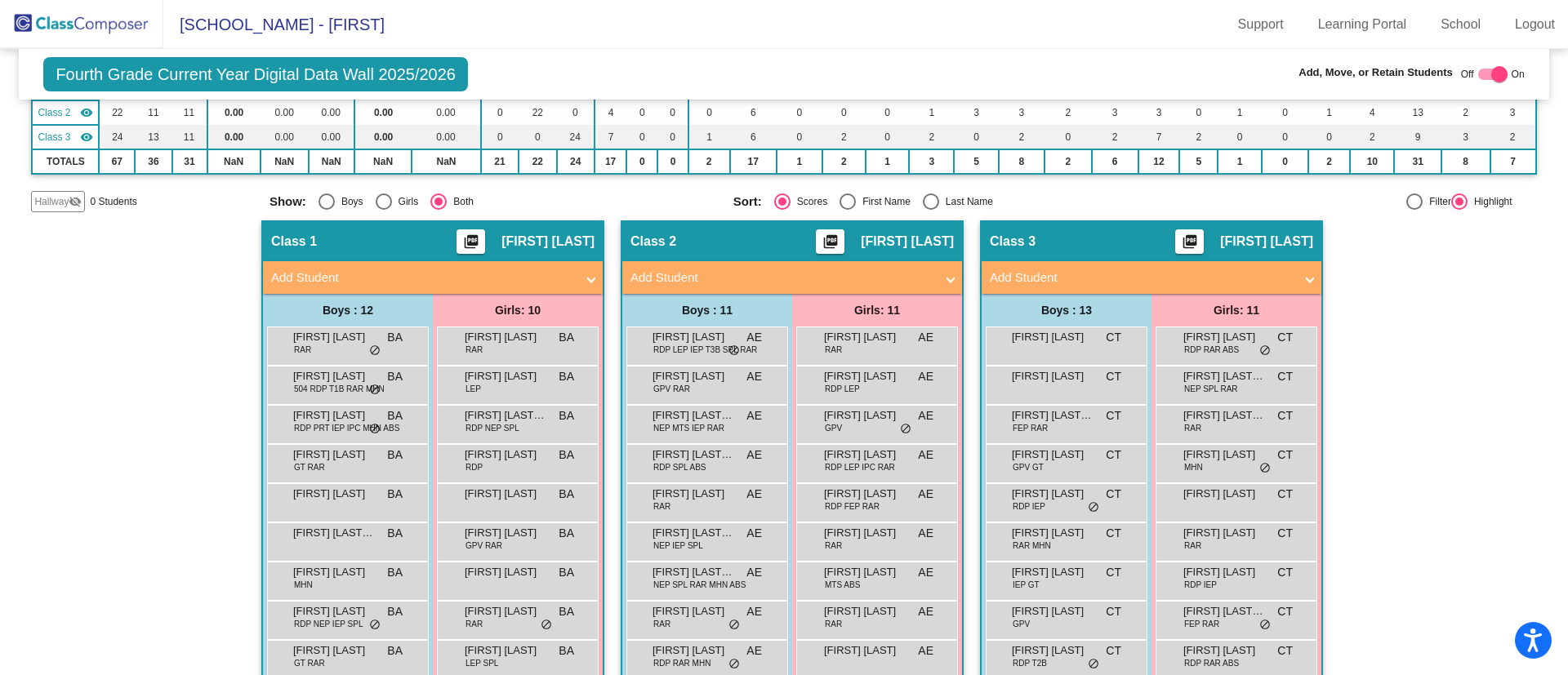 click at bounding box center (1493, 74) 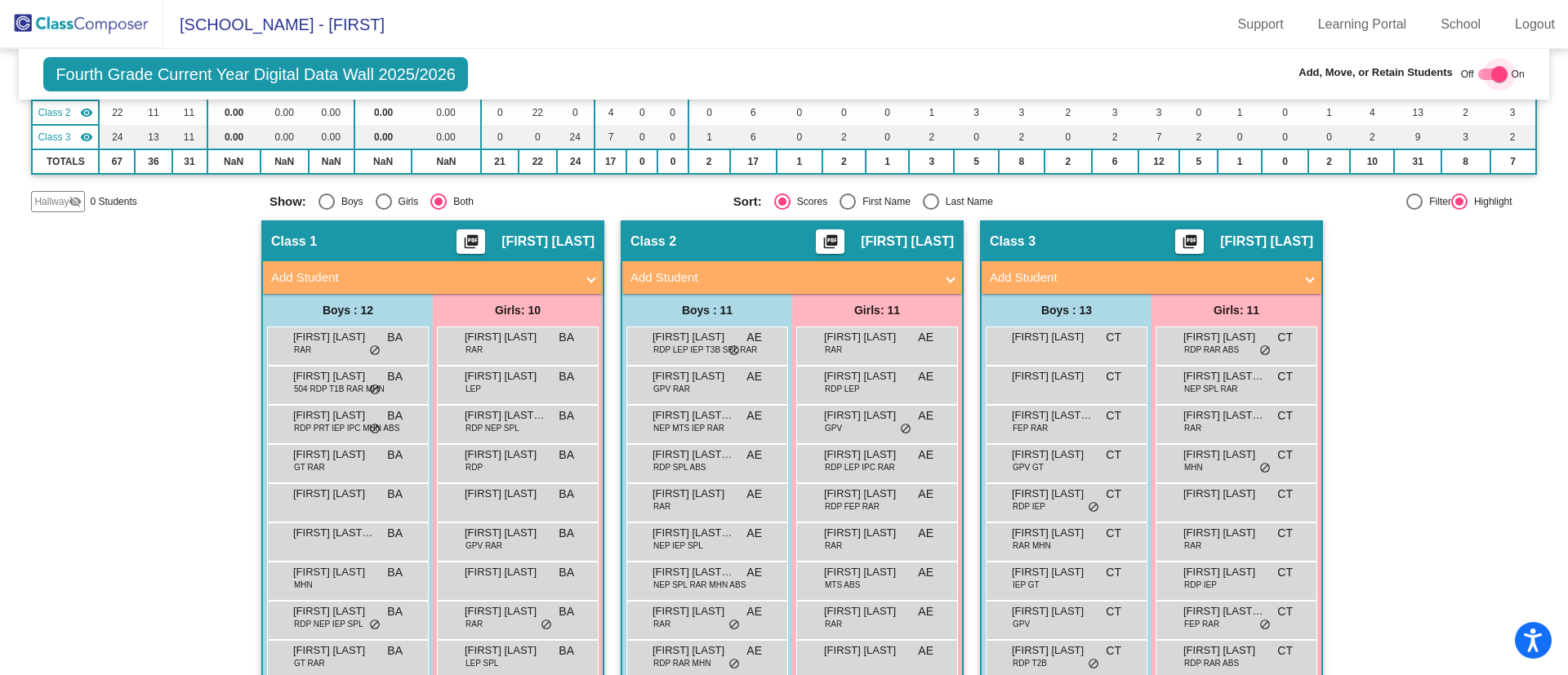 checkbox on "false" 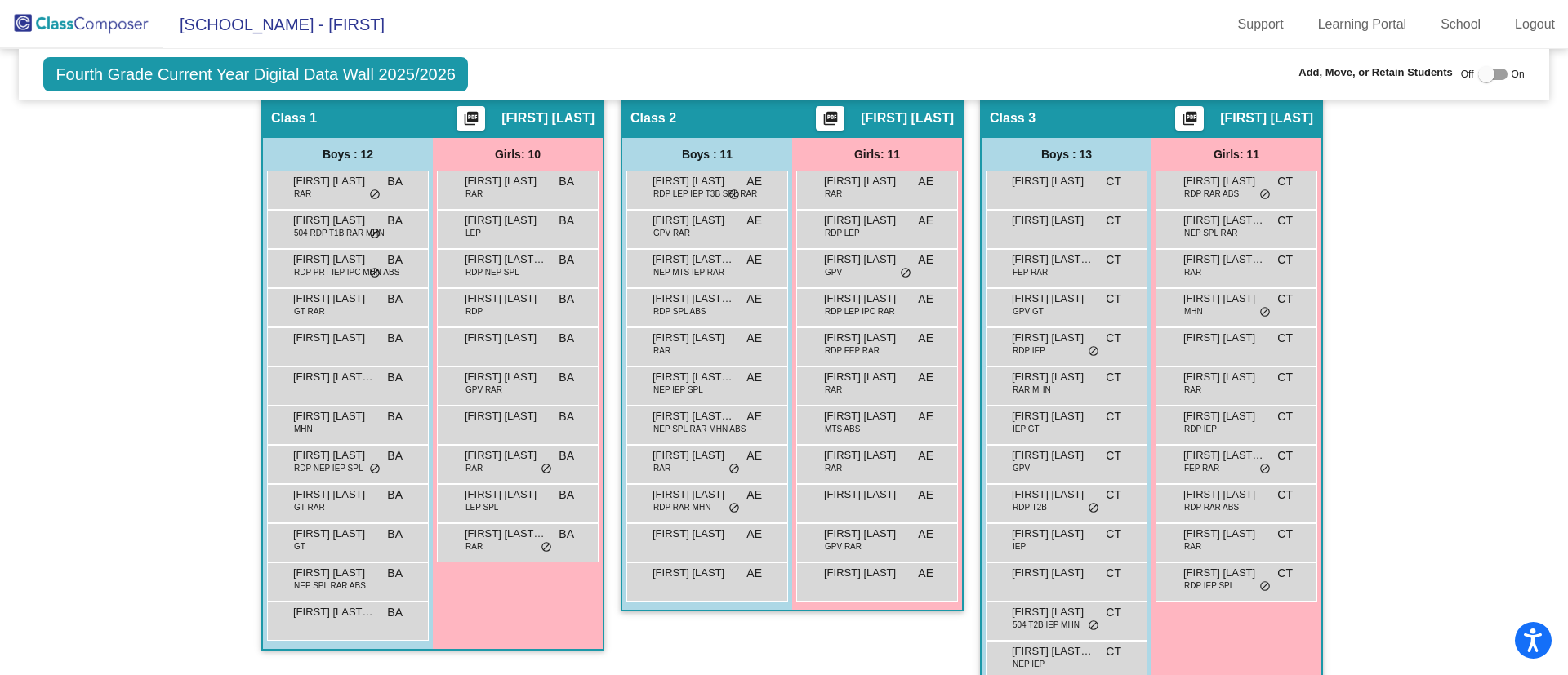 scroll, scrollTop: 328, scrollLeft: 0, axis: vertical 